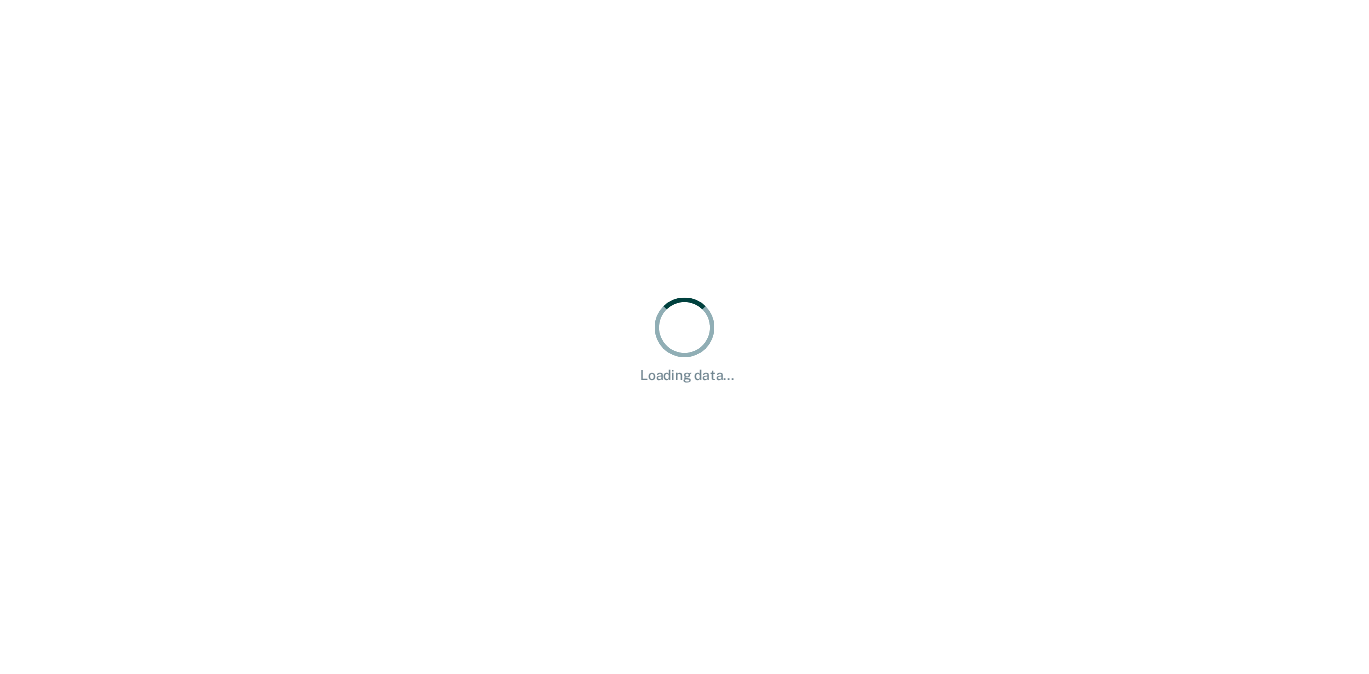 scroll, scrollTop: 0, scrollLeft: 0, axis: both 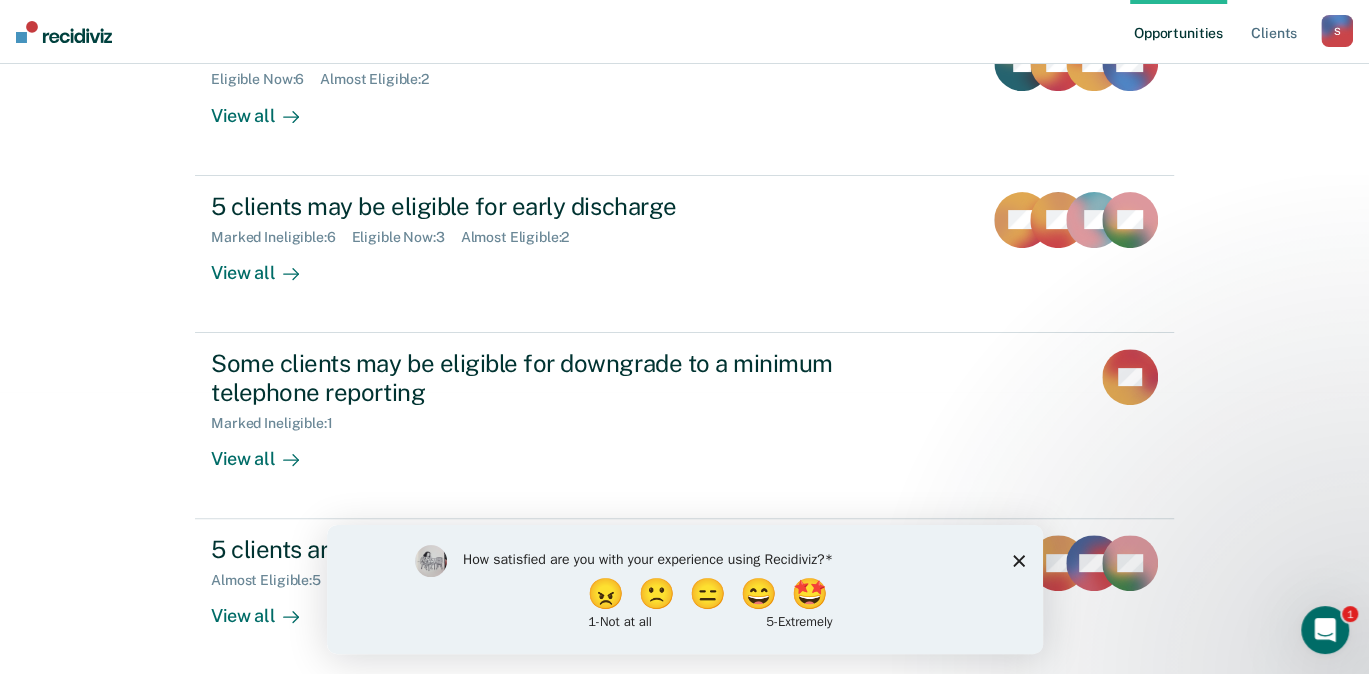 click on "How satisfied are you with your experience using Recidiviz? 😠 🙁 😑 😄 🤩 1  -  Not at all 5  -  Extremely" at bounding box center [684, 588] 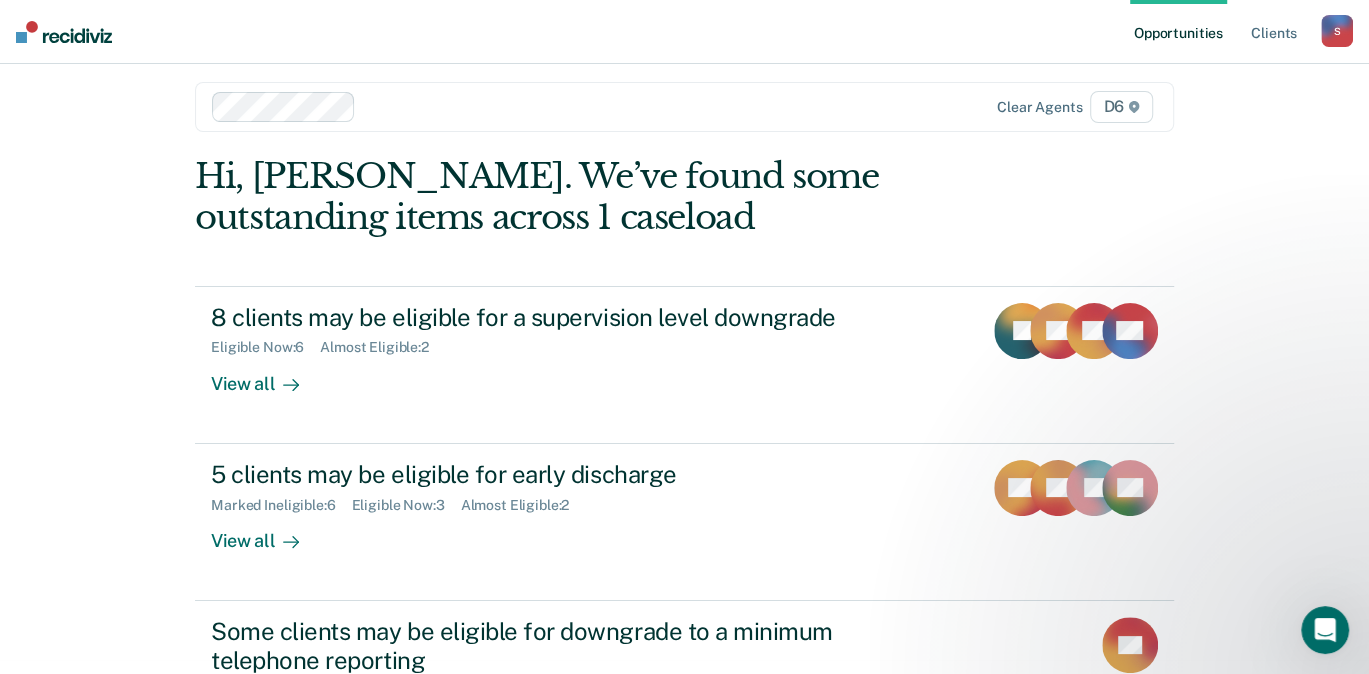 scroll, scrollTop: 0, scrollLeft: 0, axis: both 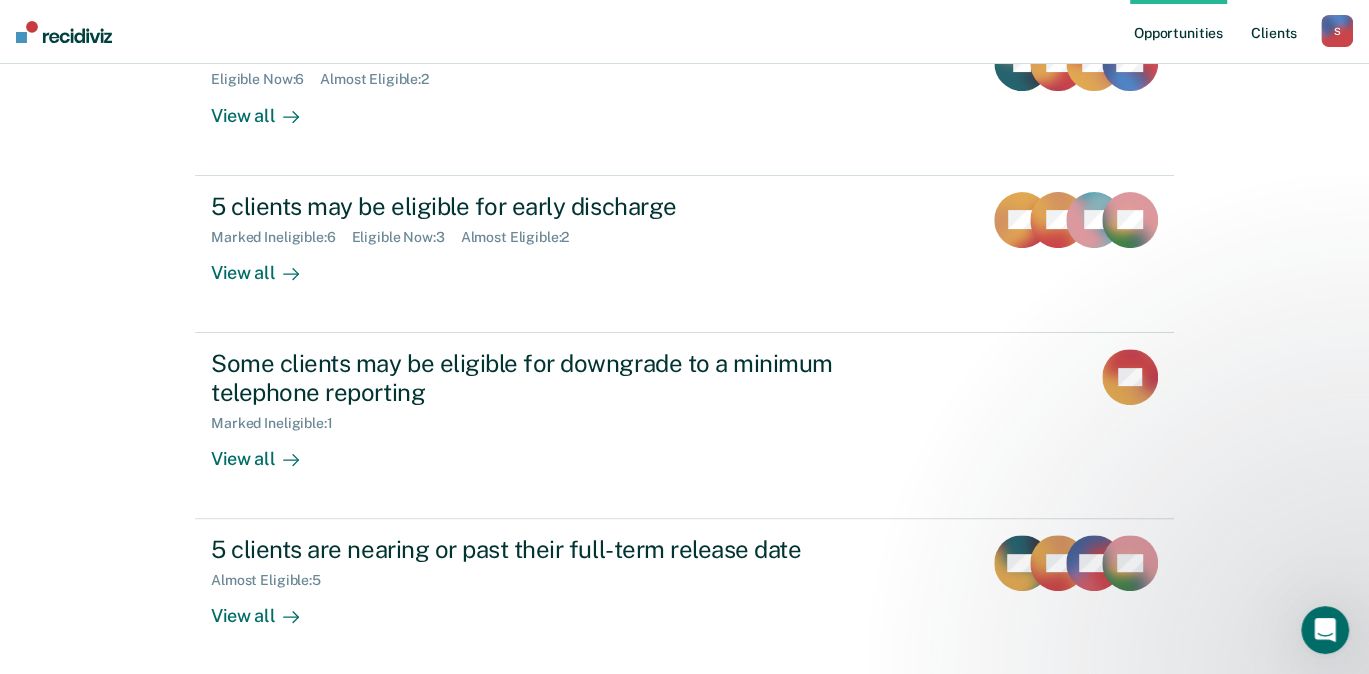 click on "Client s" at bounding box center (1274, 32) 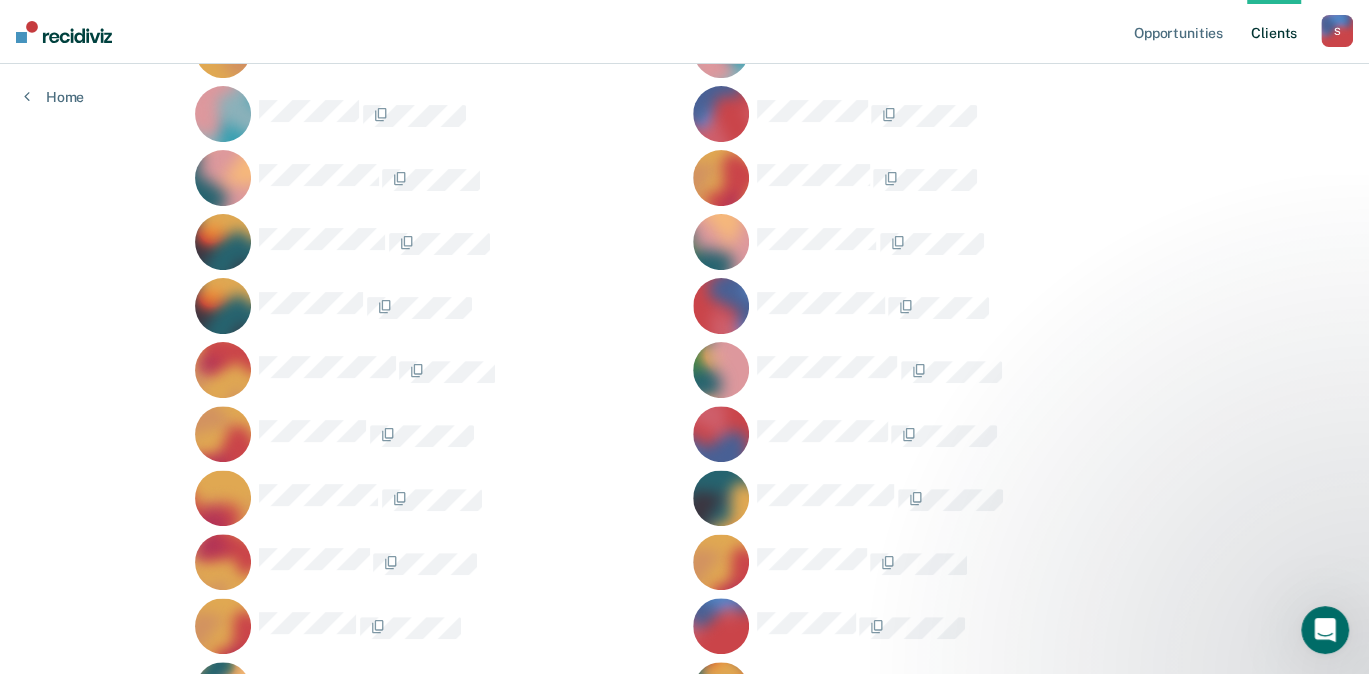 scroll, scrollTop: 0, scrollLeft: 0, axis: both 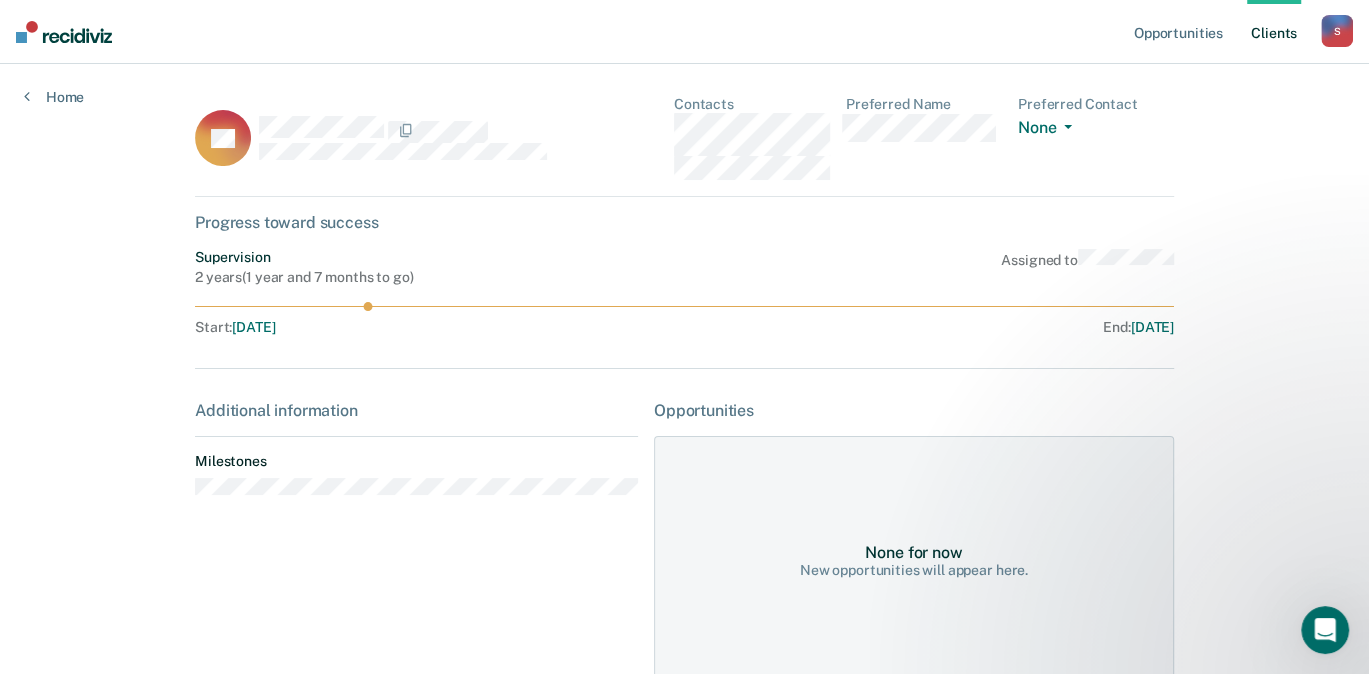 click on "Client s" at bounding box center (1274, 32) 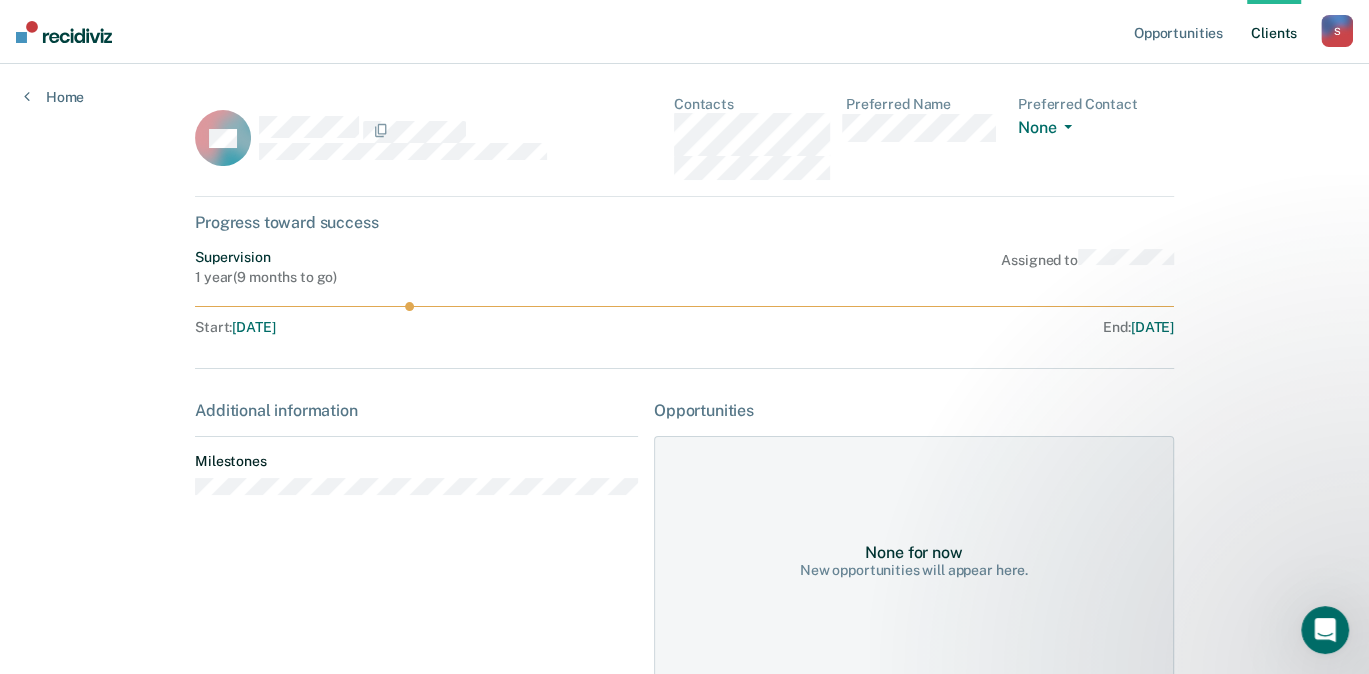 click on "Client s" at bounding box center [1274, 32] 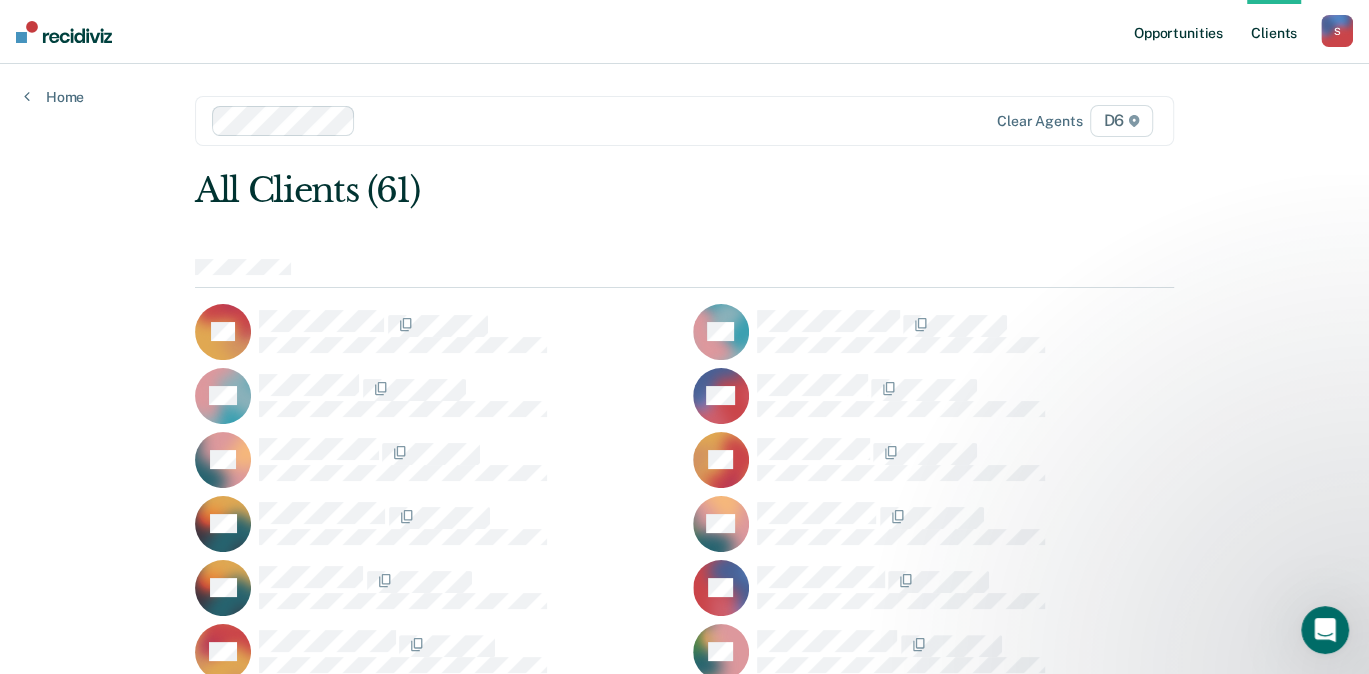 click on "Opportunities" at bounding box center (1178, 32) 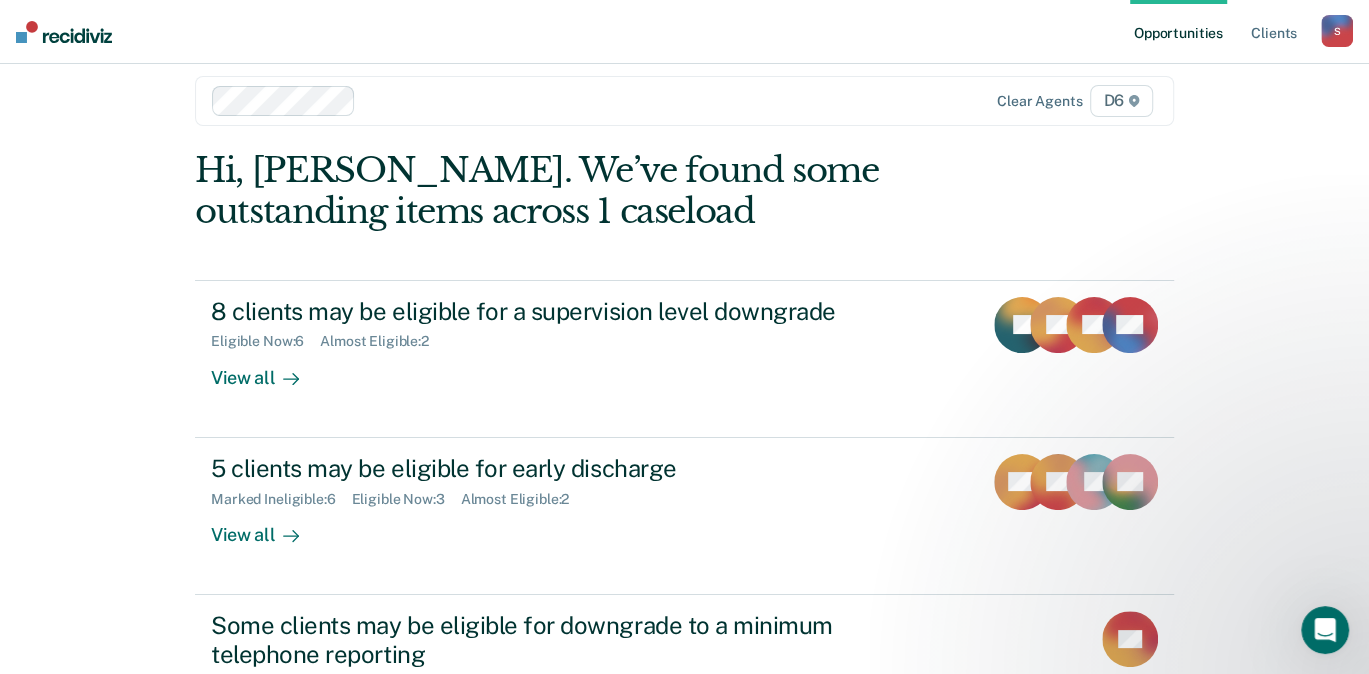 scroll, scrollTop: 40, scrollLeft: 0, axis: vertical 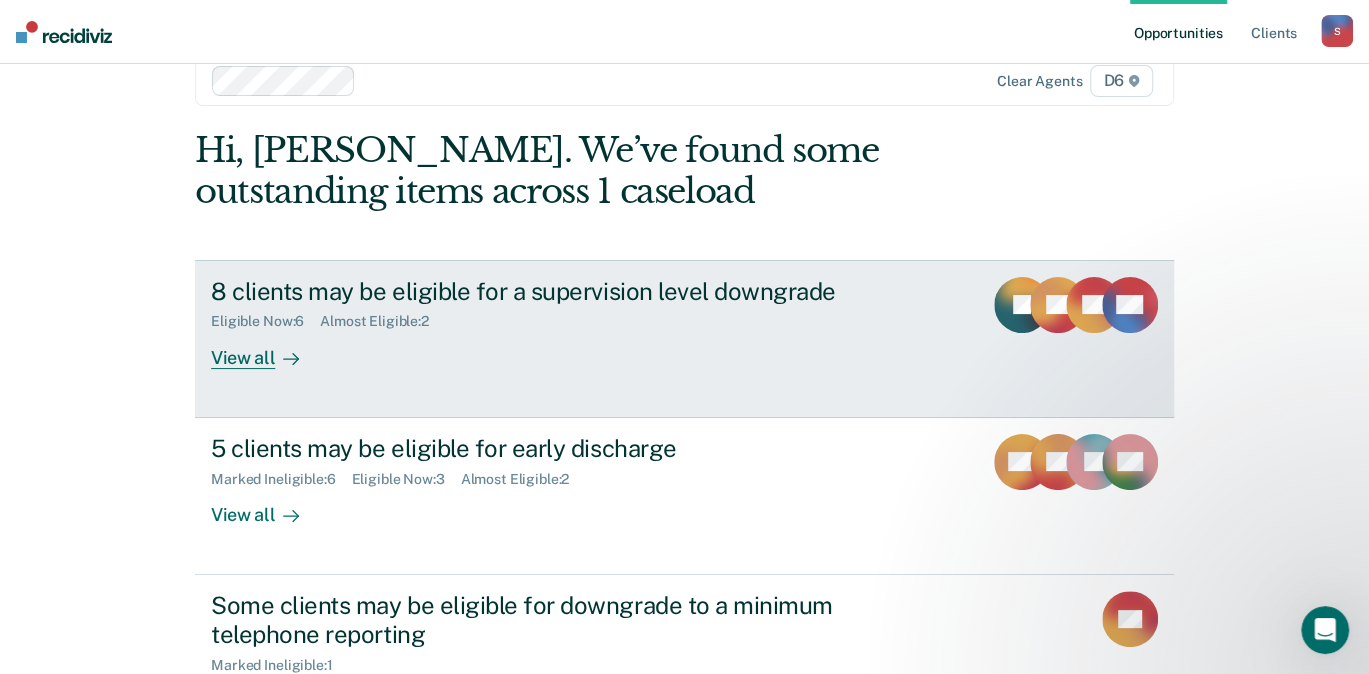 click on "8 clients may be eligible for a supervision level downgrade" at bounding box center [562, 291] 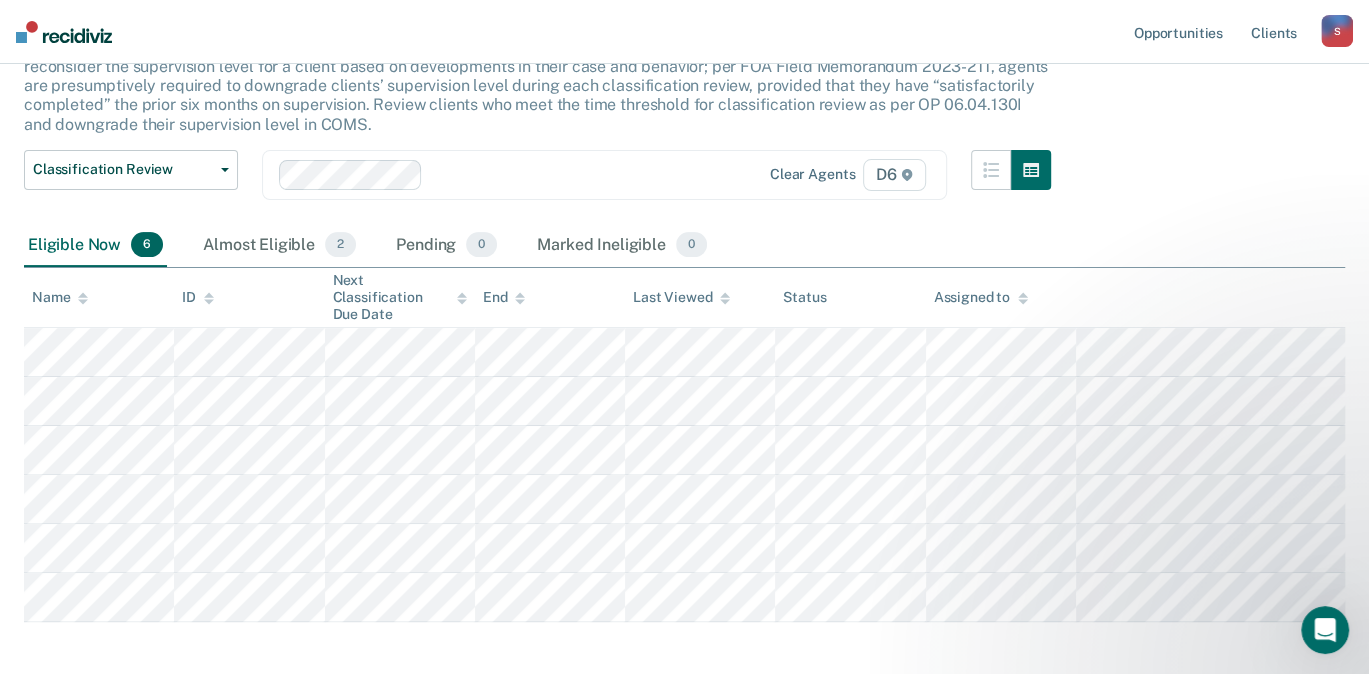scroll, scrollTop: 200, scrollLeft: 0, axis: vertical 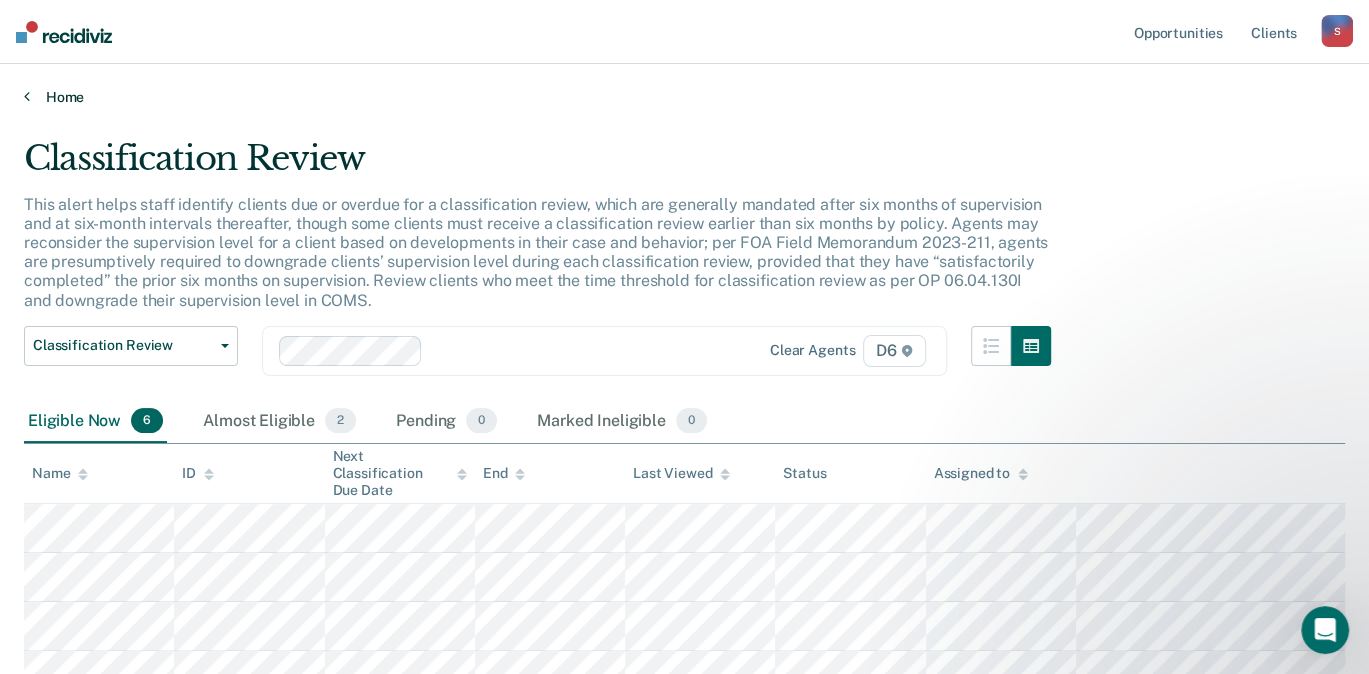 click on "Home" at bounding box center [684, 97] 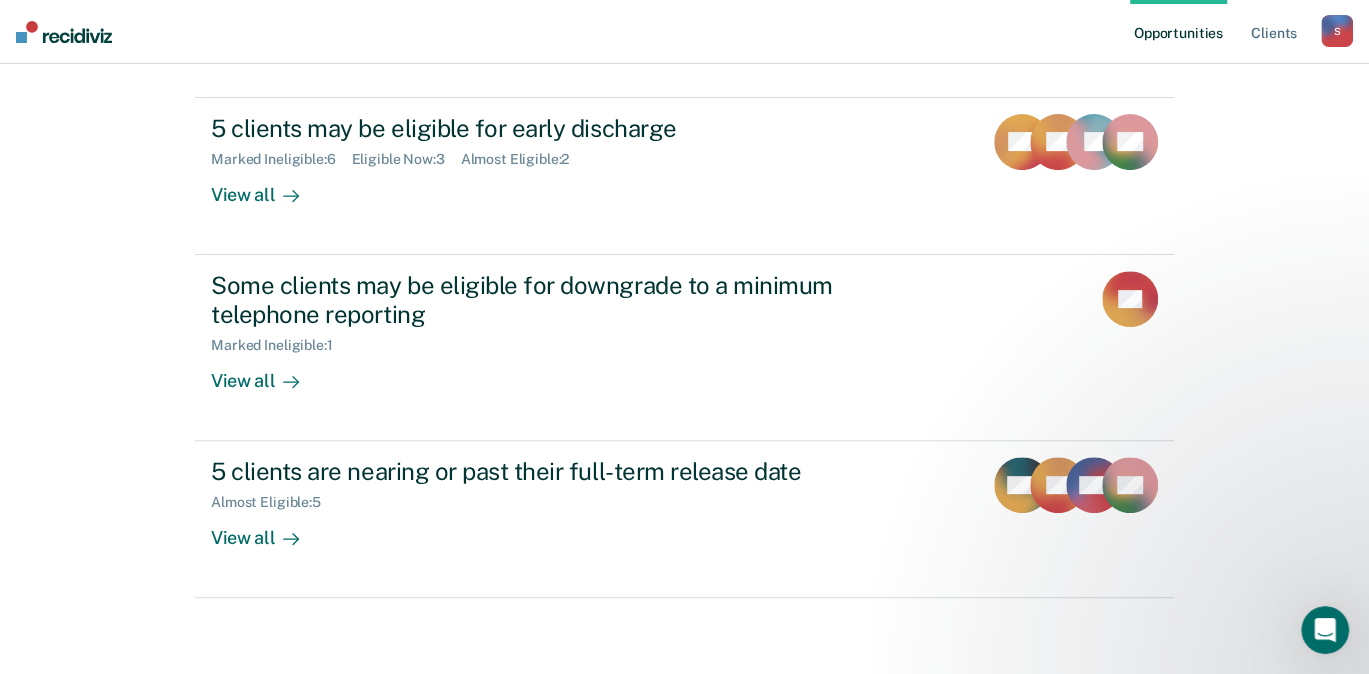 scroll, scrollTop: 362, scrollLeft: 0, axis: vertical 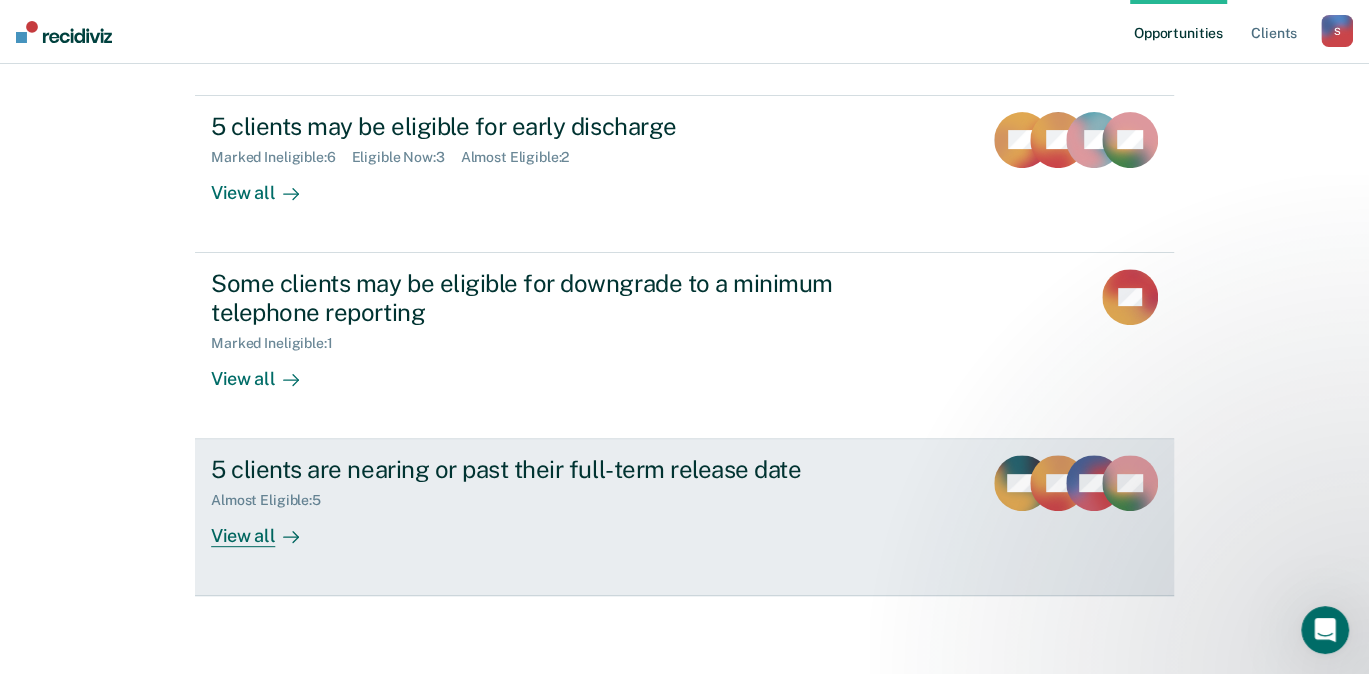 click on "5 clients are nearing or past their full-term release date" at bounding box center (562, 469) 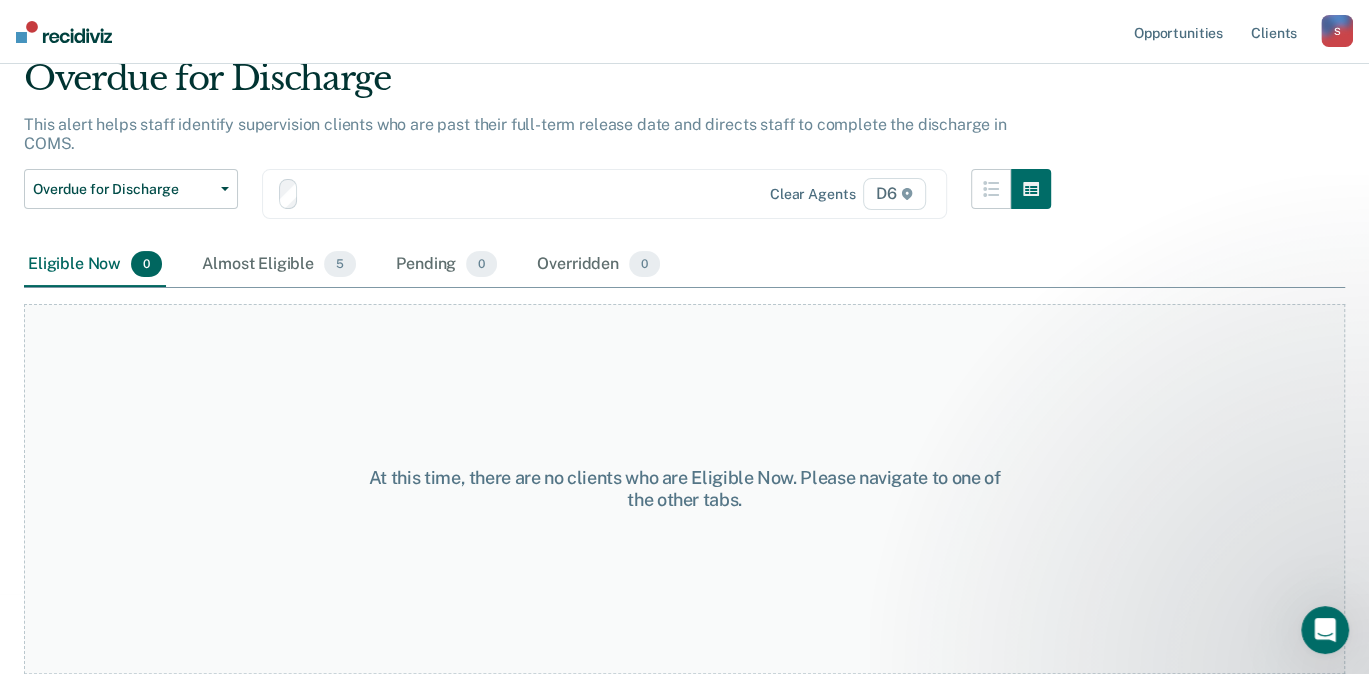 scroll, scrollTop: 0, scrollLeft: 0, axis: both 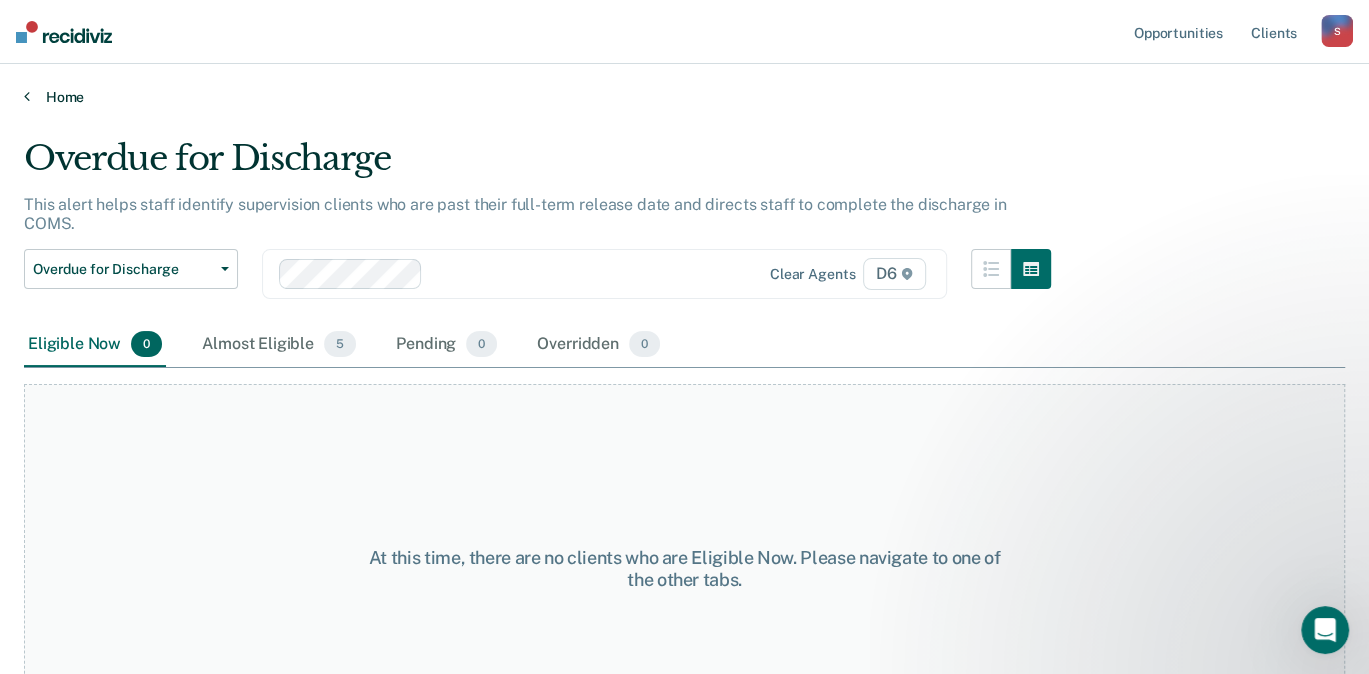 click on "Home" at bounding box center (684, 97) 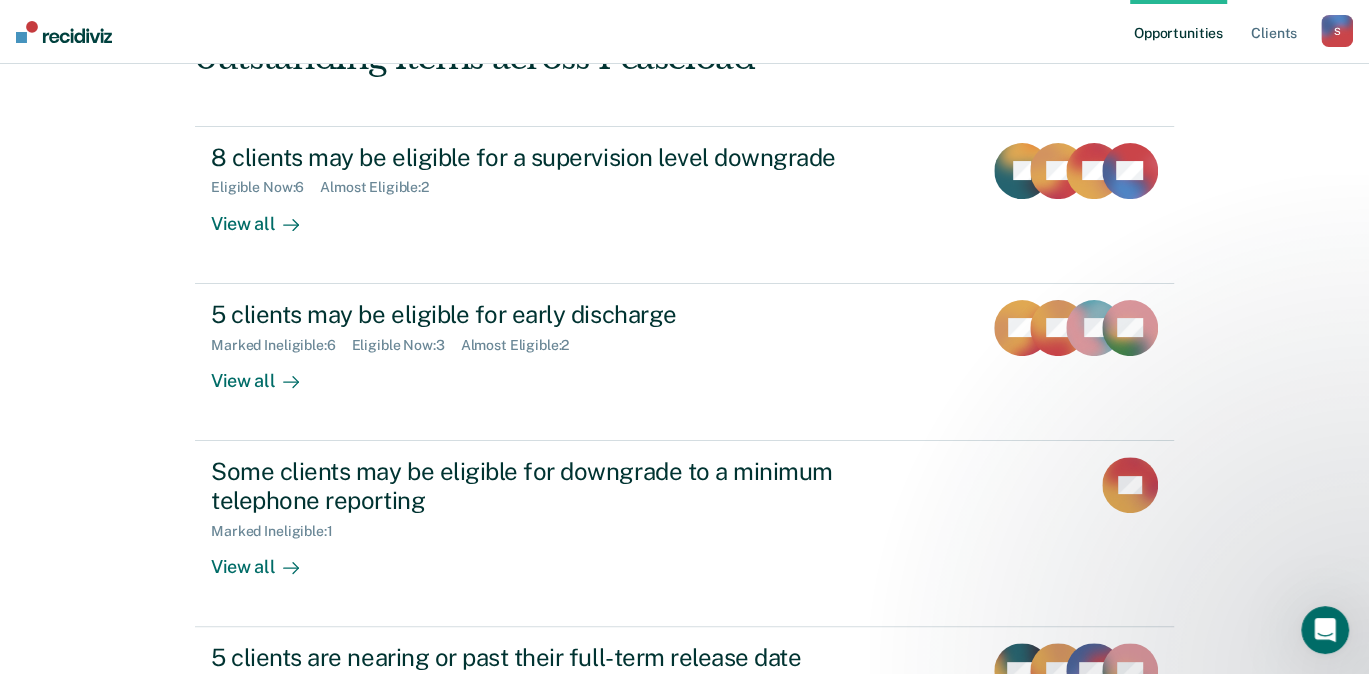 scroll, scrollTop: 200, scrollLeft: 0, axis: vertical 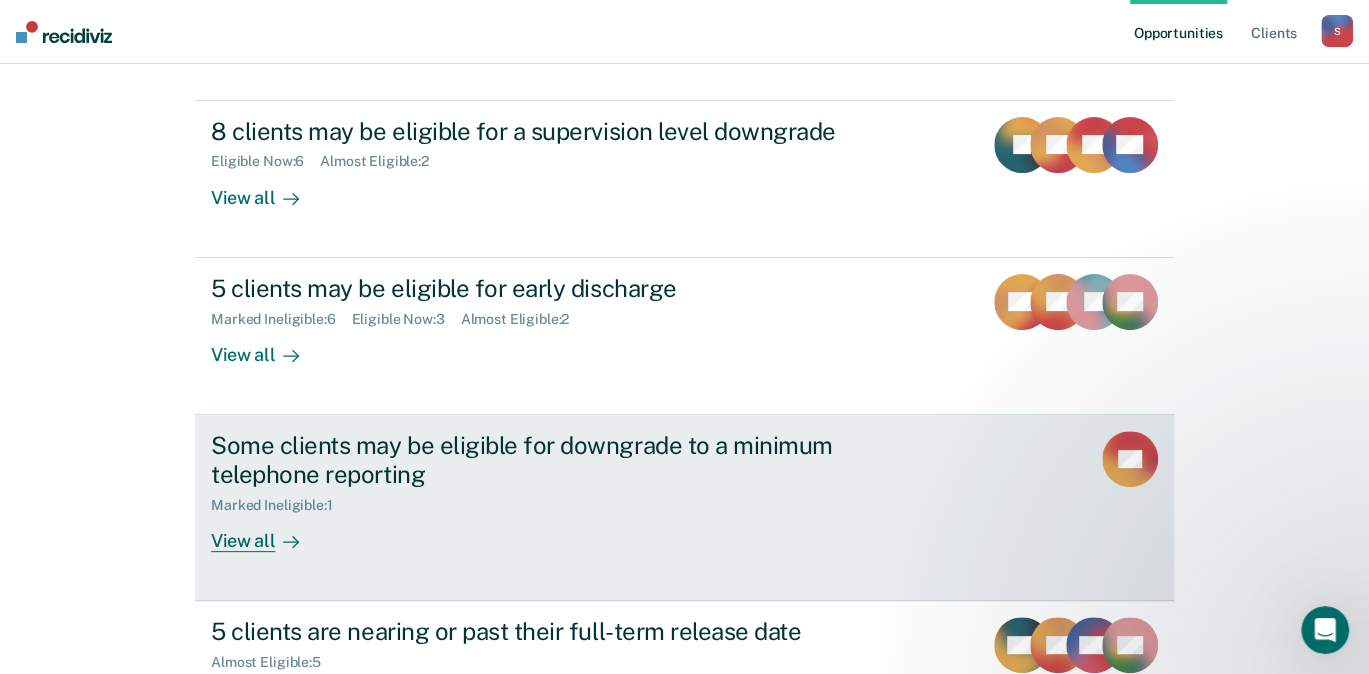 click on "Some clients may be eligible for downgrade to a minimum telephone reporting" at bounding box center [562, 460] 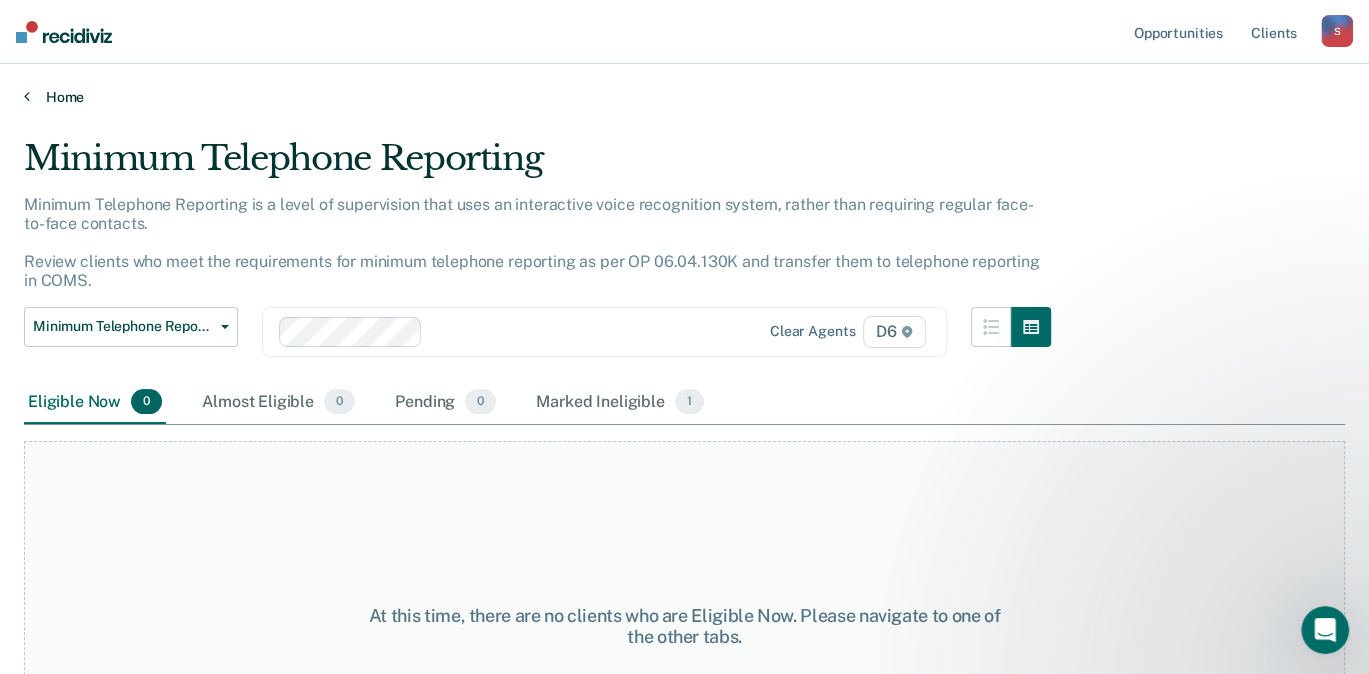 click on "Home" at bounding box center [684, 97] 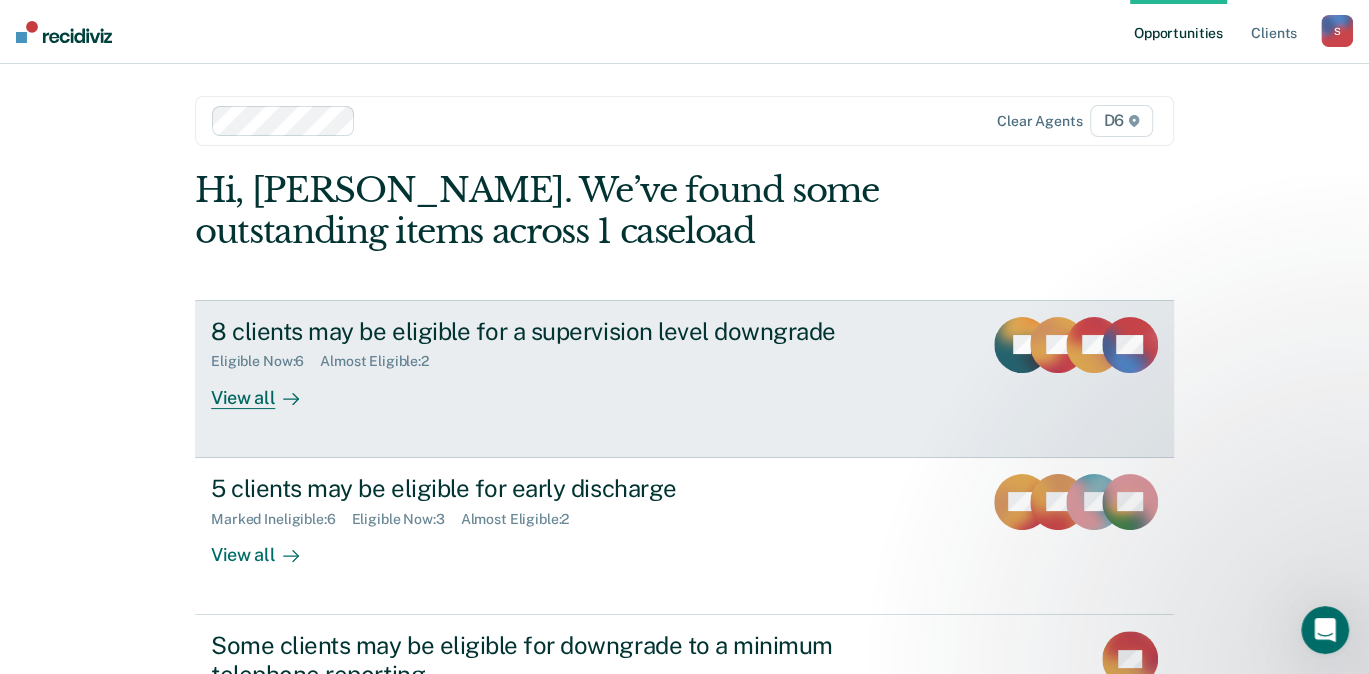 click on "8 clients may be eligible for a supervision level downgrade" at bounding box center (562, 331) 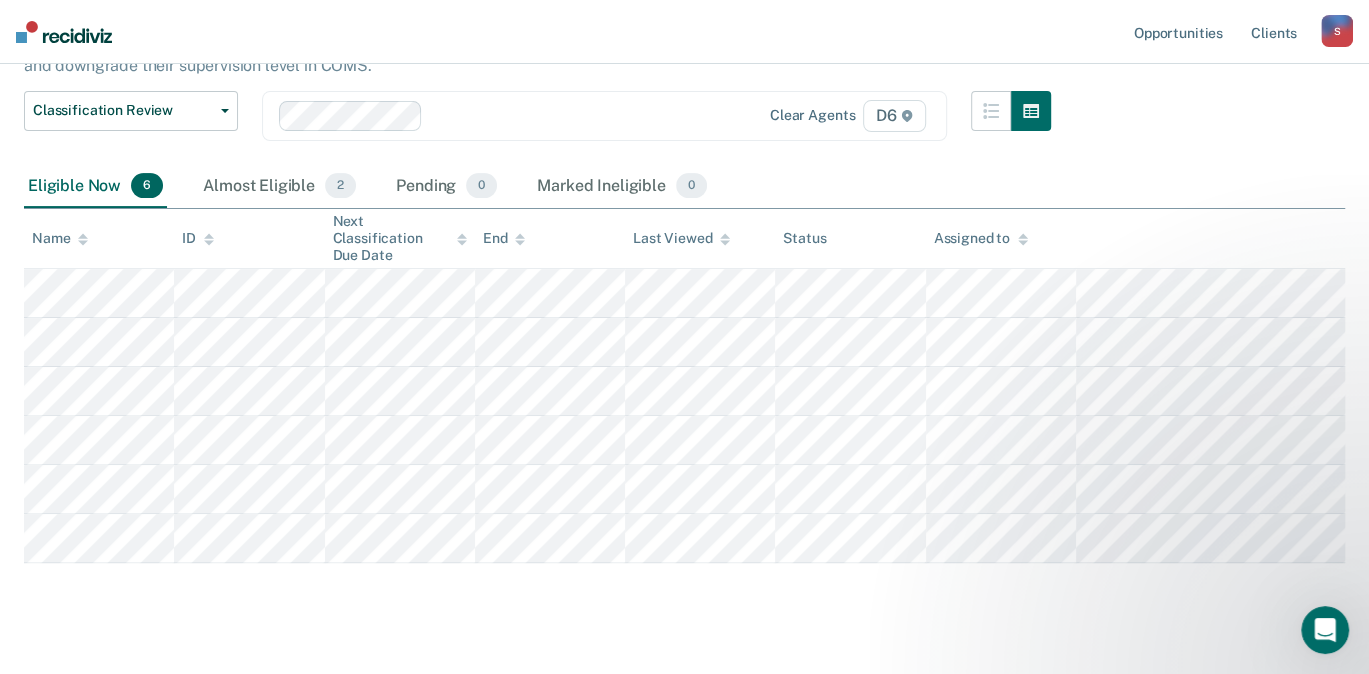 scroll, scrollTop: 240, scrollLeft: 0, axis: vertical 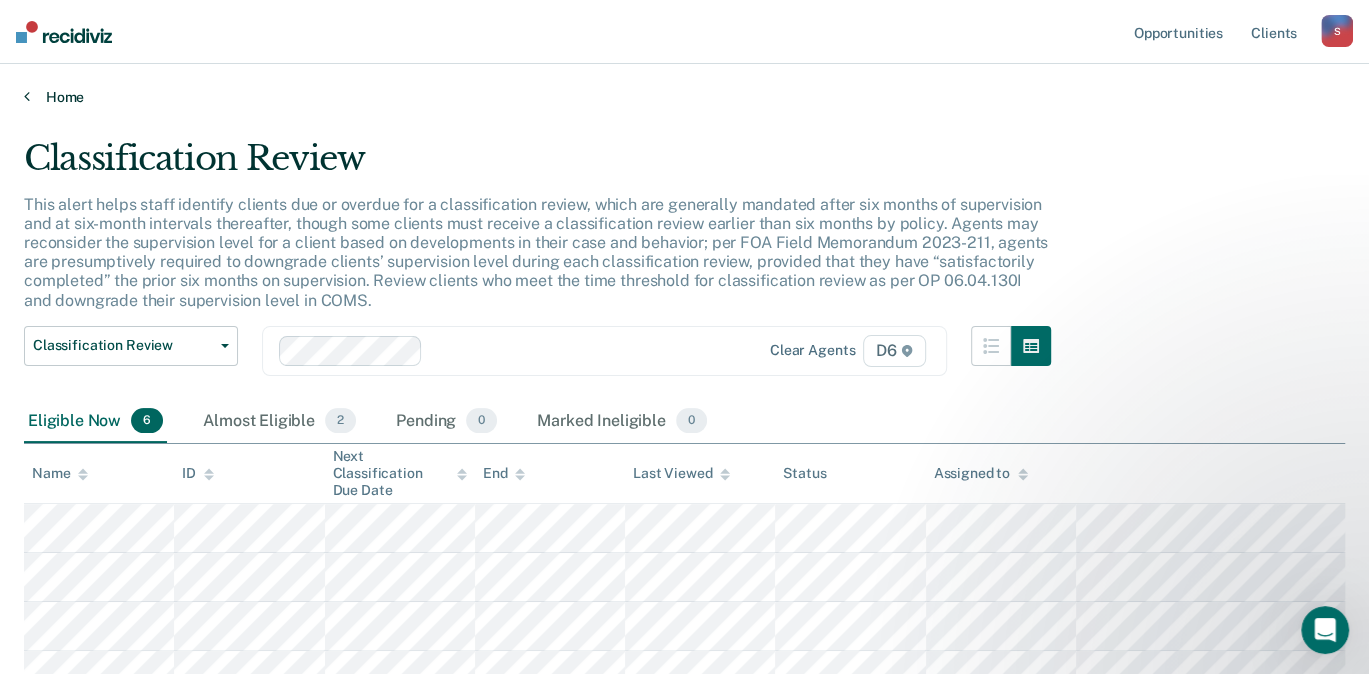 click on "Home" at bounding box center [684, 97] 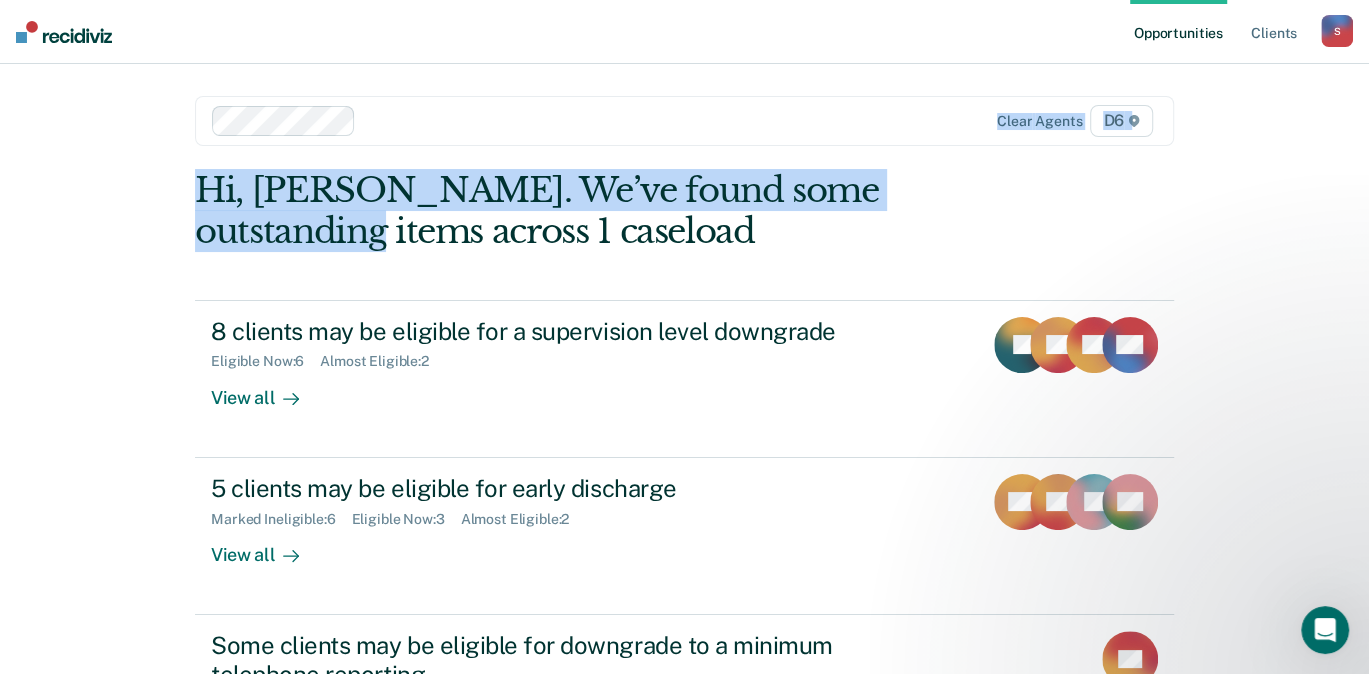 drag, startPoint x: 66, startPoint y: 87, endPoint x: 21, endPoint y: 215, distance: 135.67976 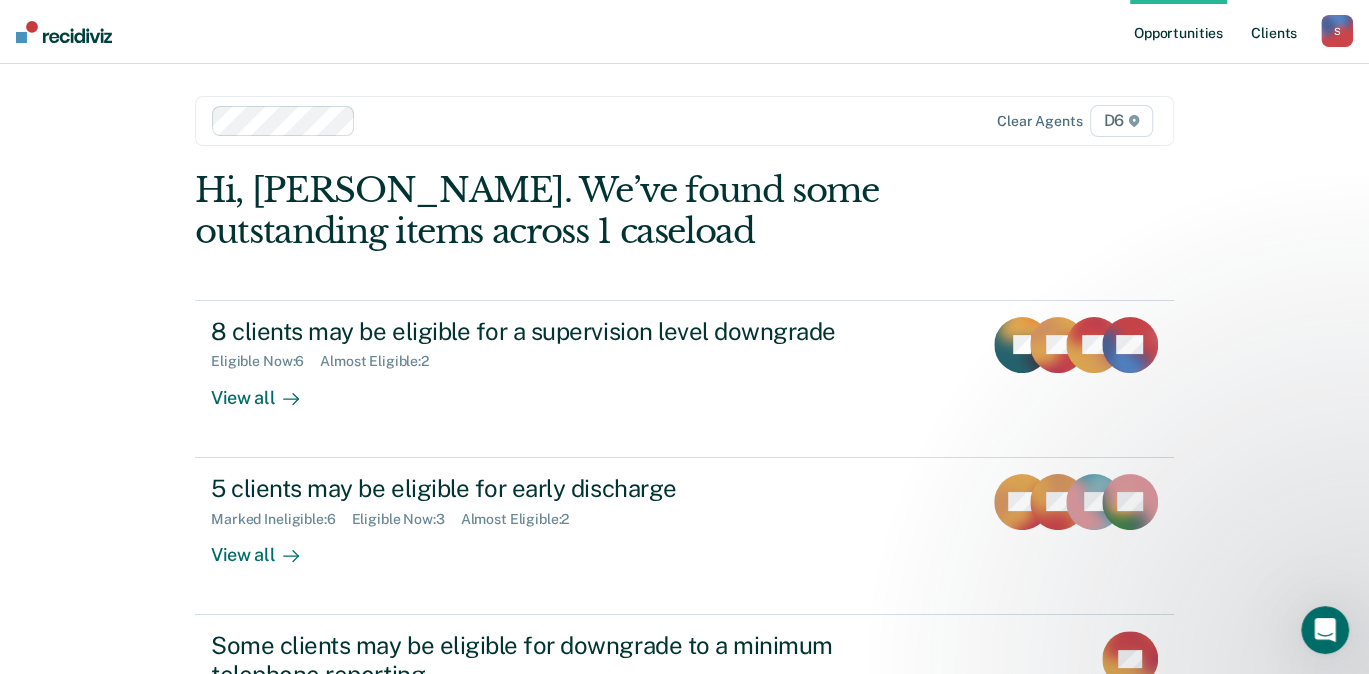 click on "Client s" at bounding box center [1274, 32] 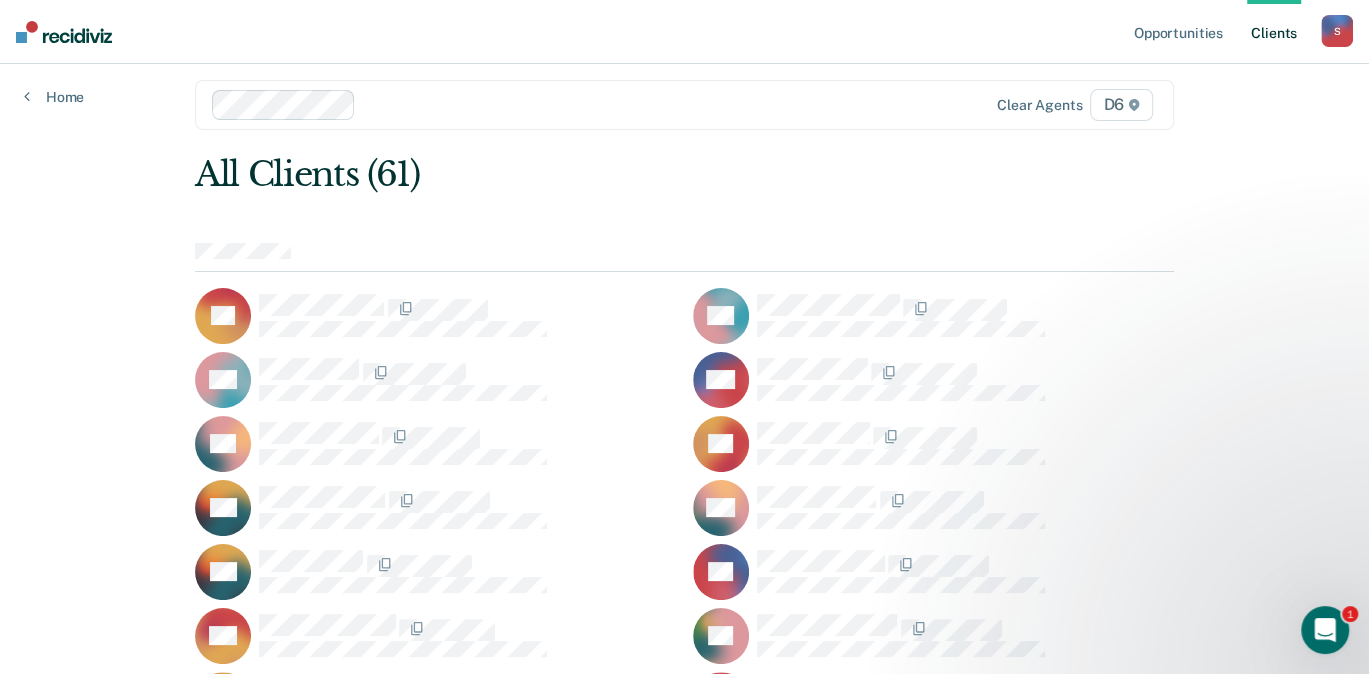 scroll, scrollTop: 0, scrollLeft: 0, axis: both 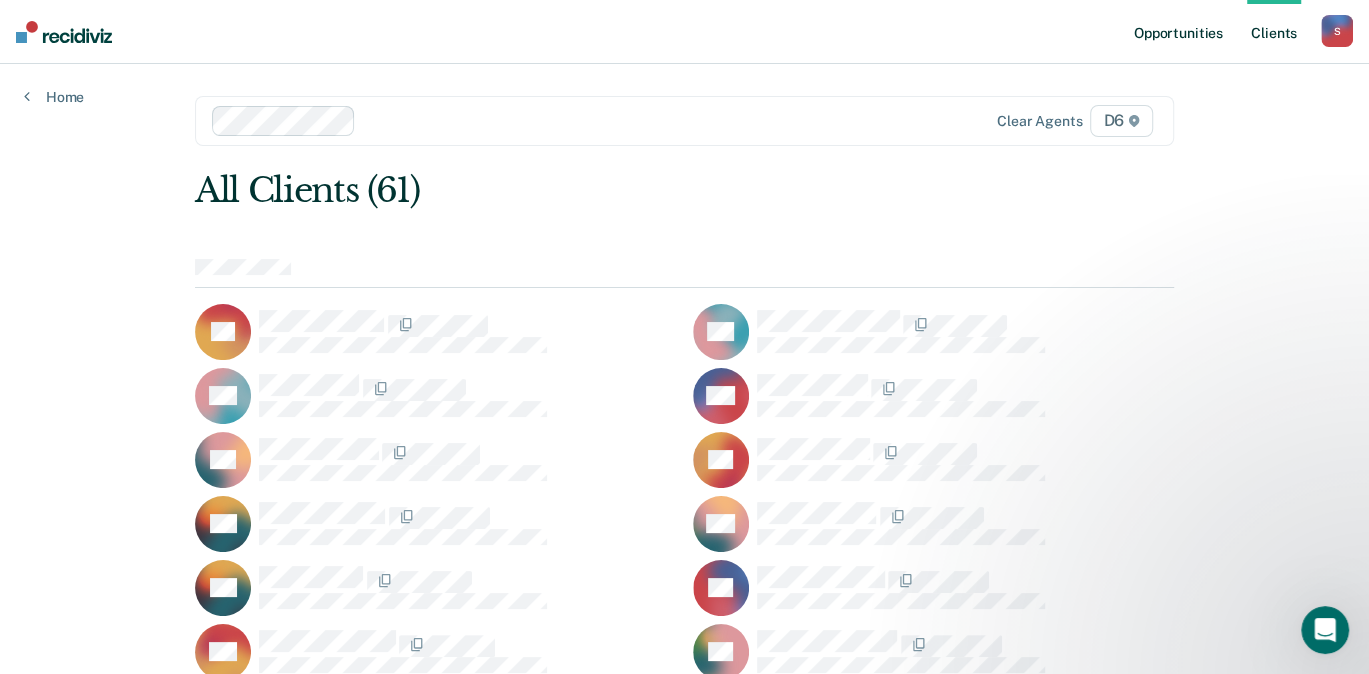 click on "Opportunities" at bounding box center (1178, 32) 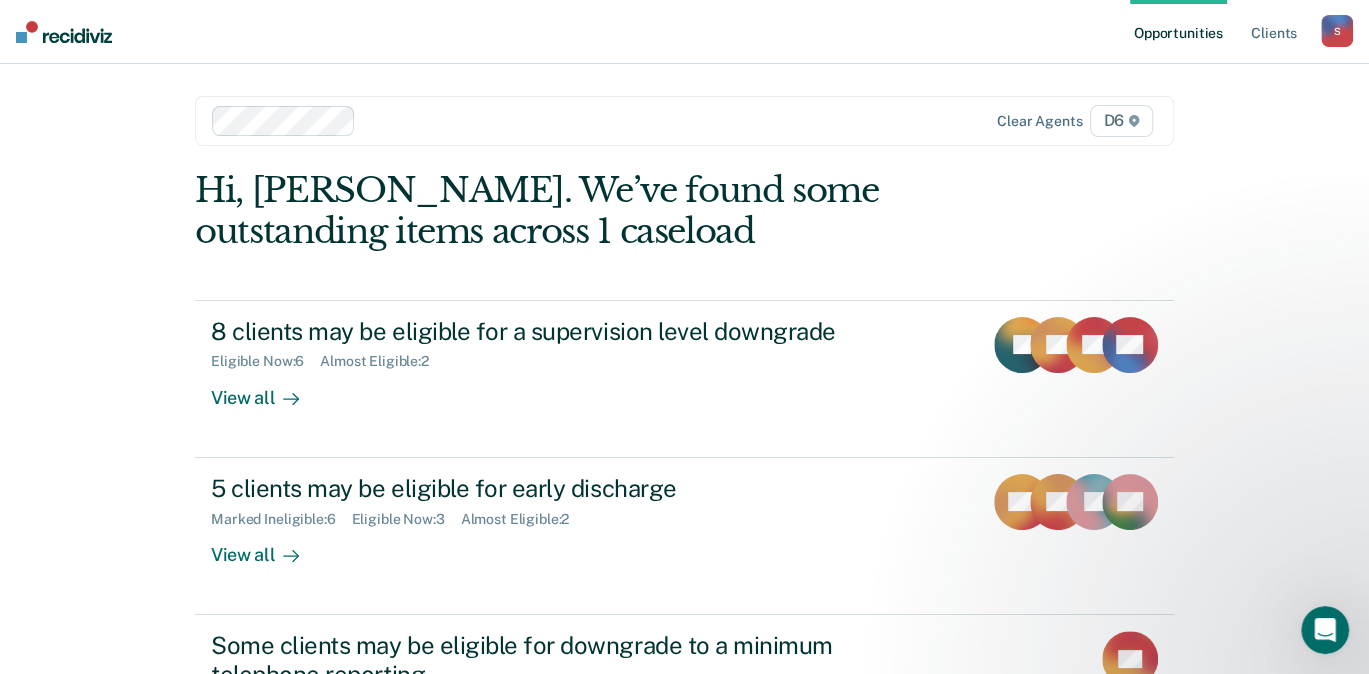 click on "Opportunities Client s [EMAIL_ADDRESS][US_STATE][DOMAIN_NAME] S Profile How it works Log Out Clear   agents D6   Hi, [PERSON_NAME]. We’ve found some outstanding items across 1 caseload 8 clients may be eligible for a supervision level downgrade Eligible Now :  6 Almost Eligible :  2 View all   JL TC JM + 5 5 clients may be eligible for early discharge Marked Ineligible :  6 Eligible Now :  3 Almost Eligible :  2 View all   DG MJ LT + 2 Some clients may be eligible for downgrade to a minimum telephone reporting Marked Ineligible :  1 View all   JM 5 clients are nearing or past their full-term release date Almost Eligible :  5 View all   EW MJ WA + 2" at bounding box center (684, 519) 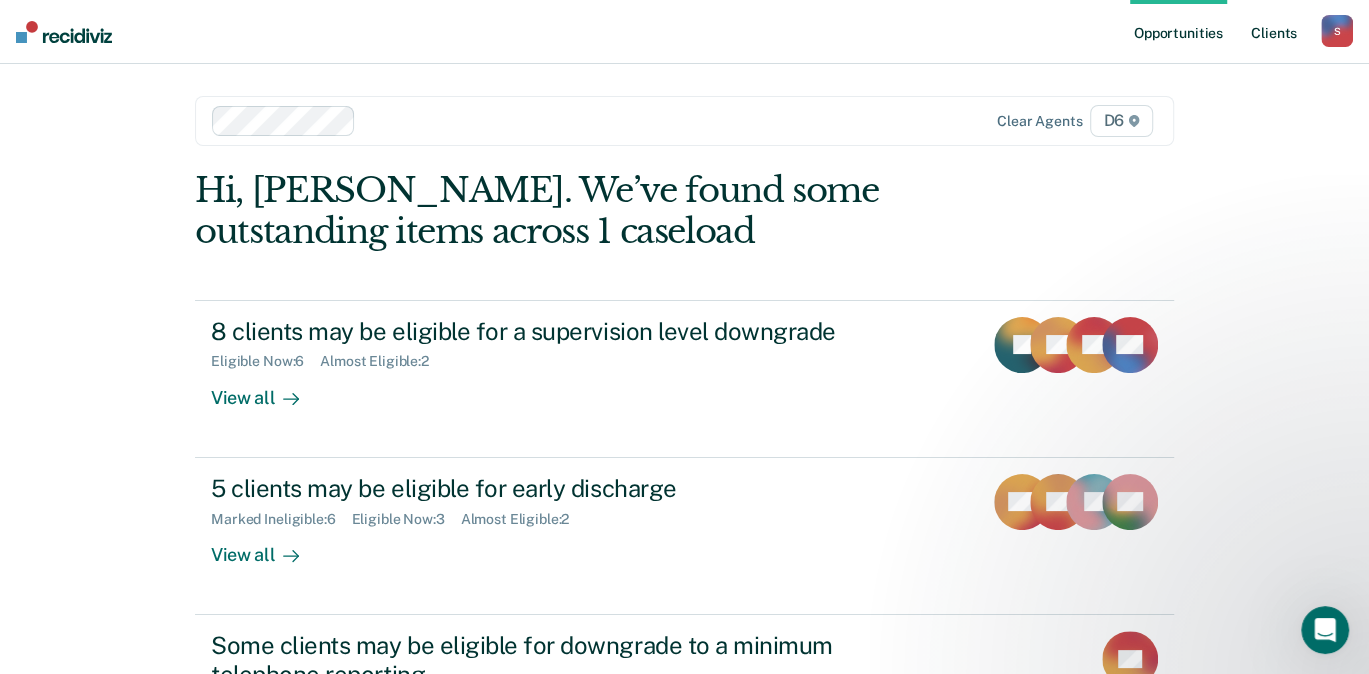 click on "Client s" at bounding box center (1274, 32) 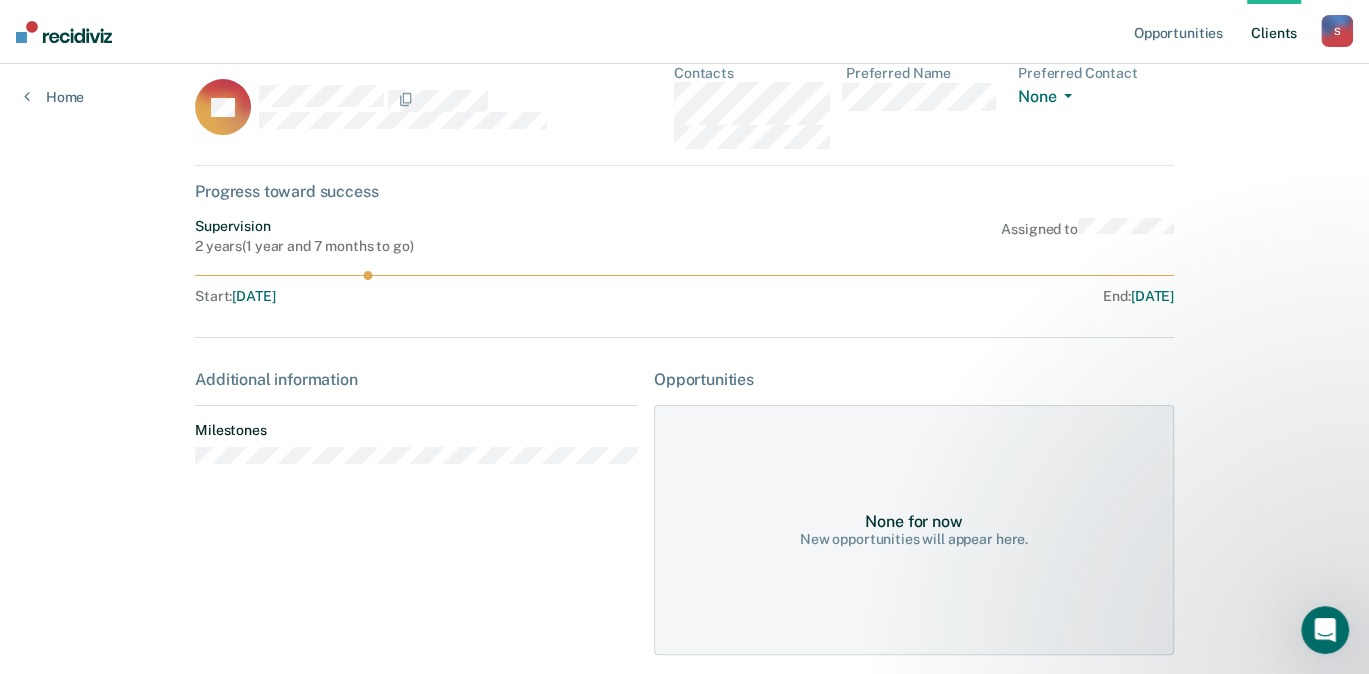 scroll, scrollTop: 0, scrollLeft: 0, axis: both 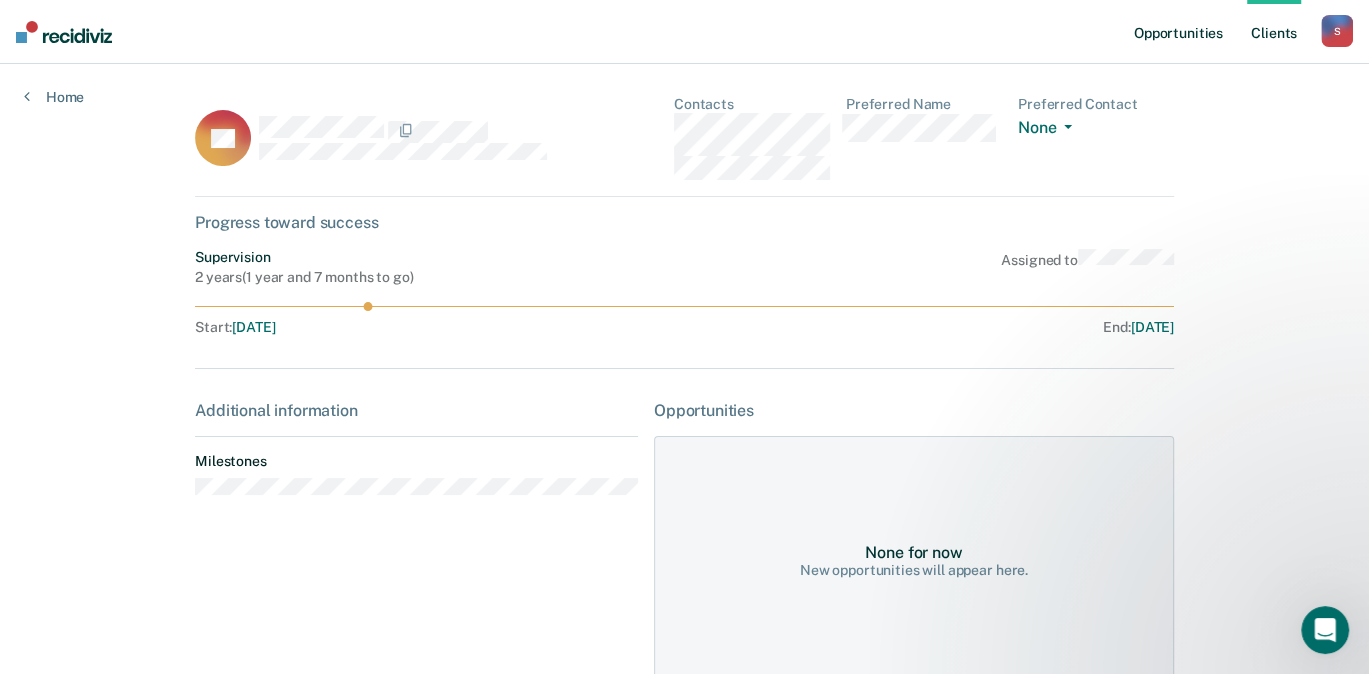 click on "Opportunities" at bounding box center [1178, 32] 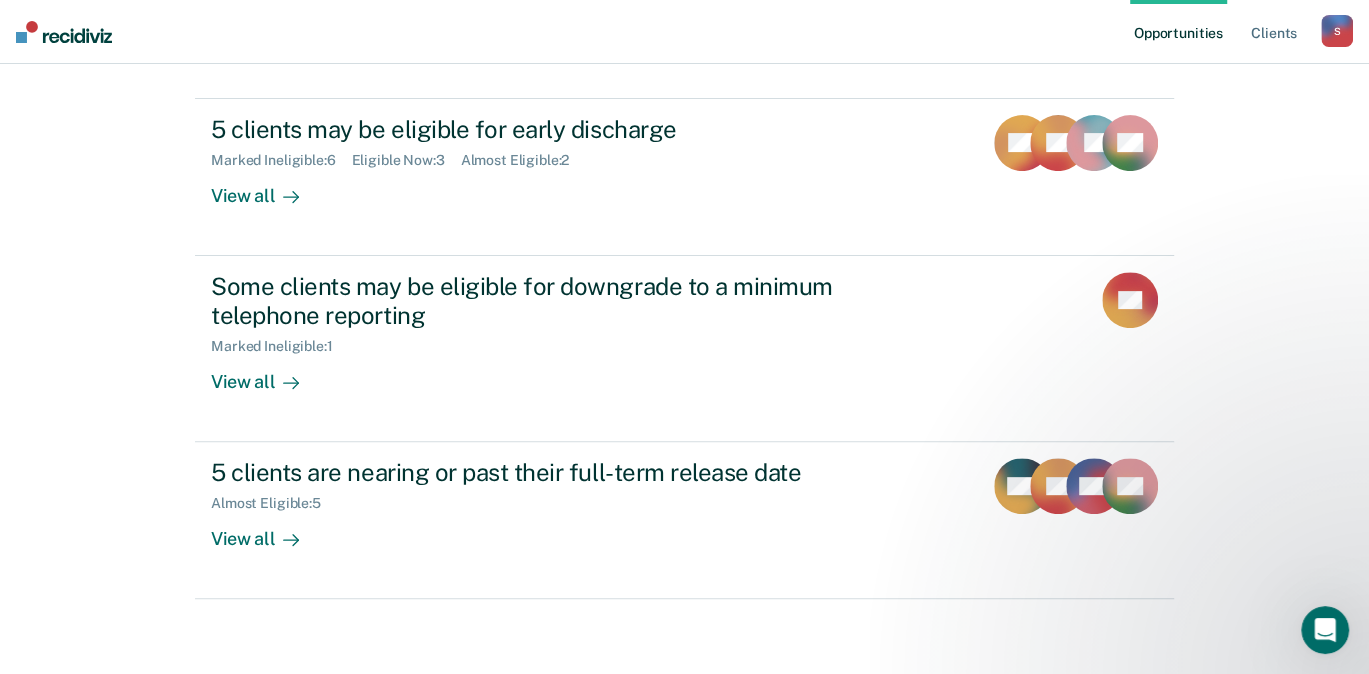 scroll, scrollTop: 362, scrollLeft: 0, axis: vertical 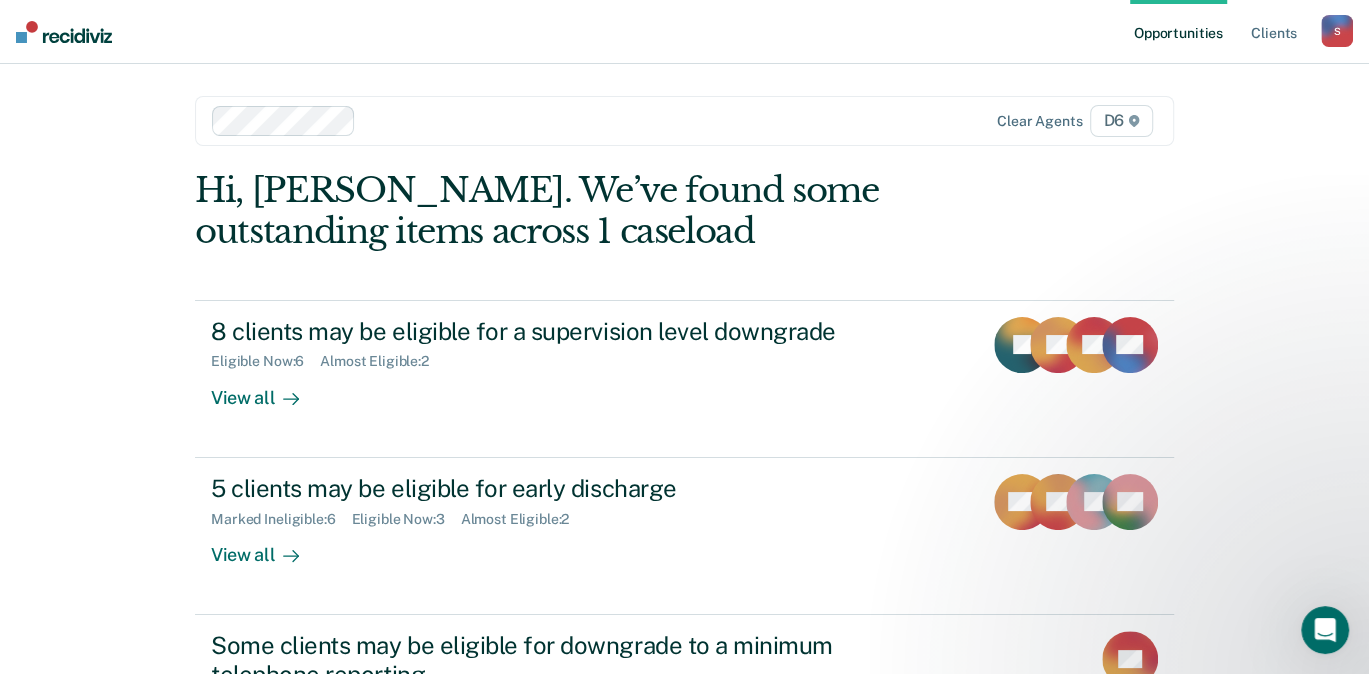 click on "S" at bounding box center [1337, 31] 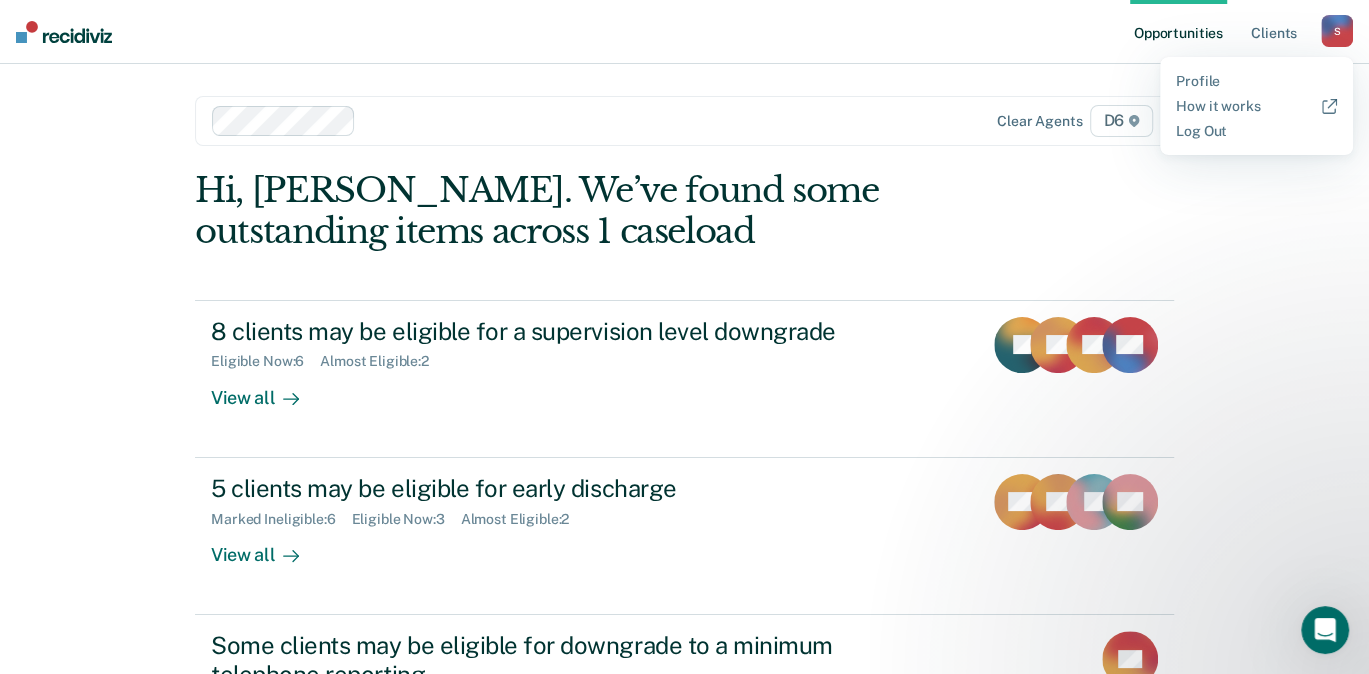 click on "Profile How it works Log Out" at bounding box center [1256, 106] 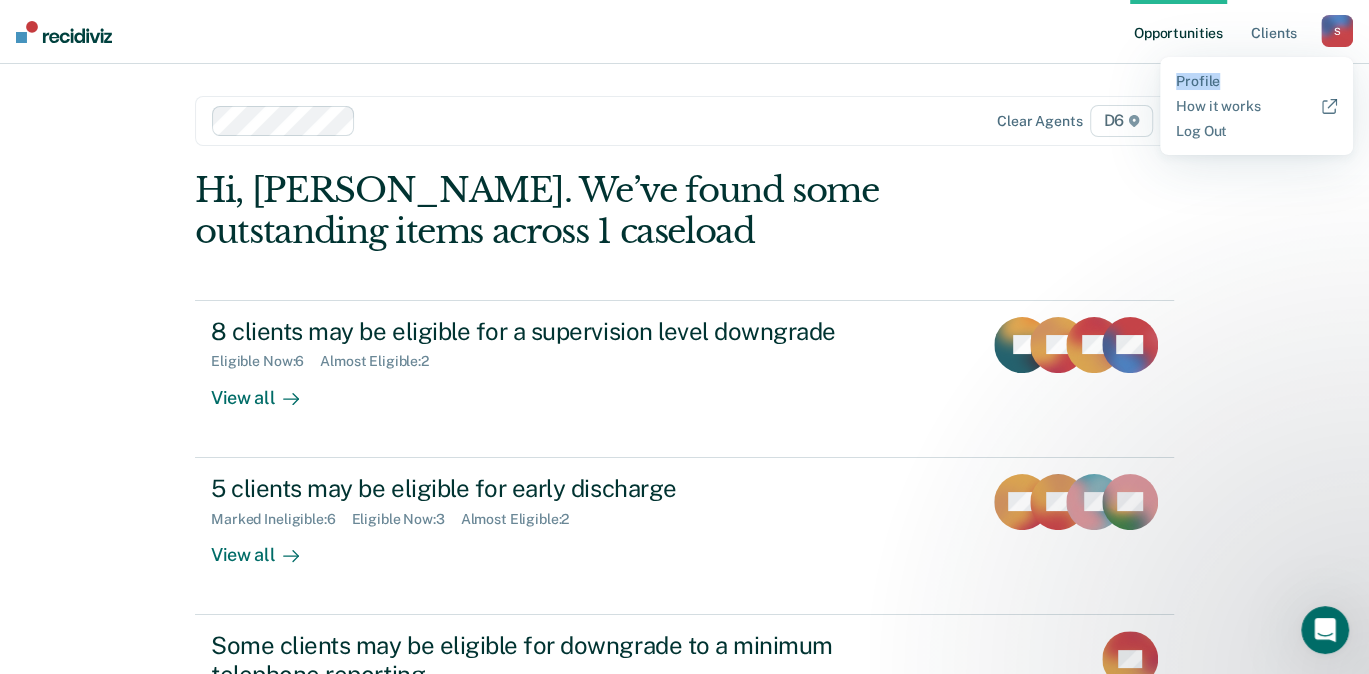 click on "Profile How it works Log Out" at bounding box center [1256, 106] 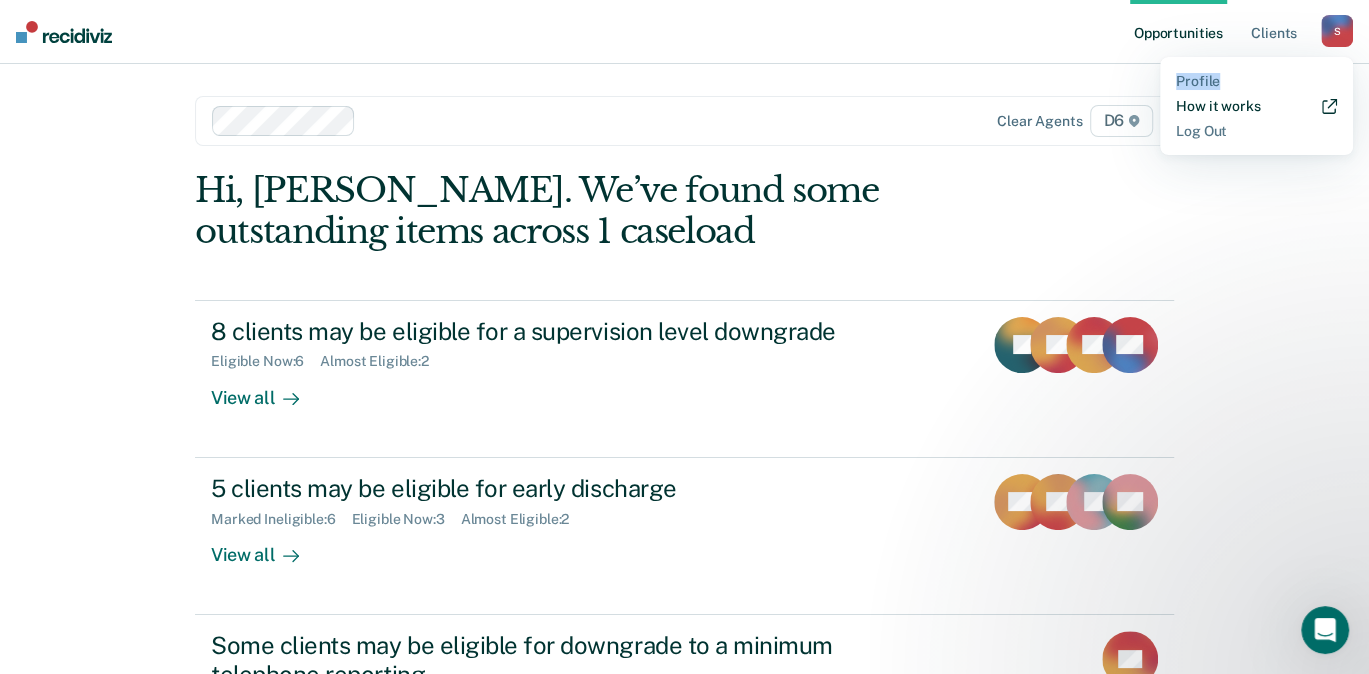 drag, startPoint x: 1192, startPoint y: 71, endPoint x: 1193, endPoint y: 108, distance: 37.01351 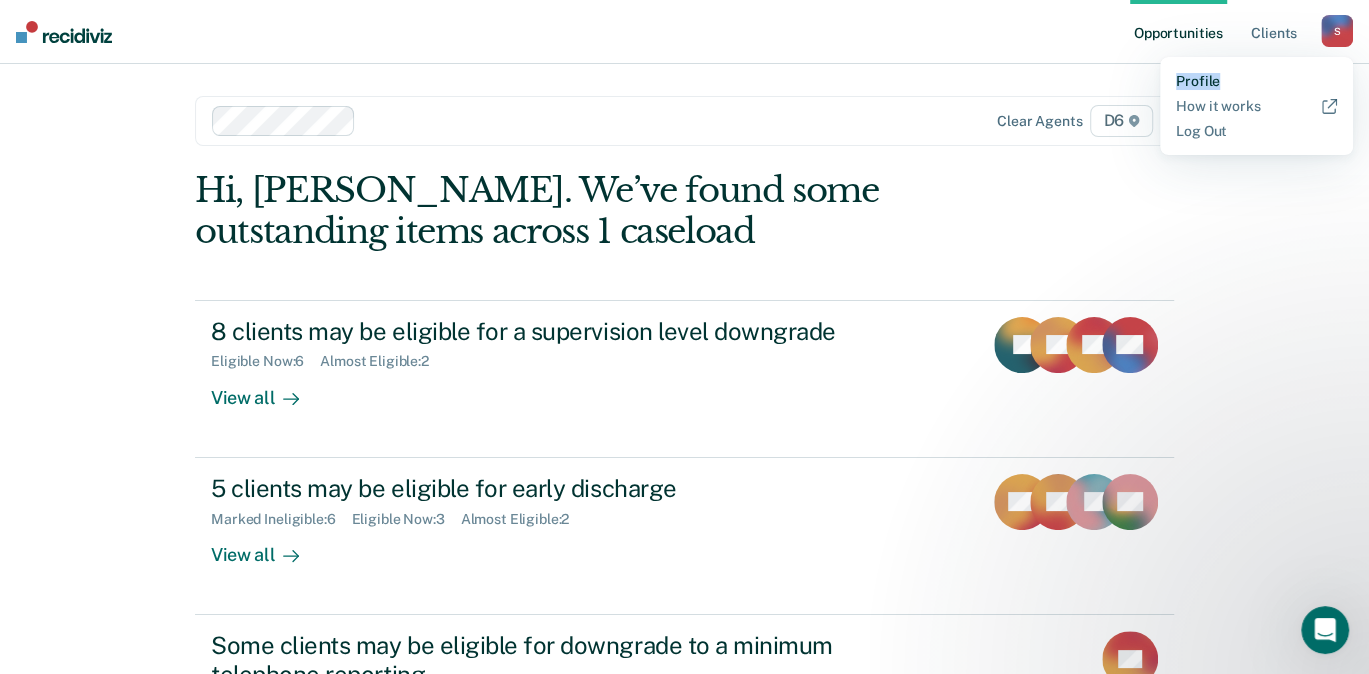 click on "Profile" at bounding box center [1256, 81] 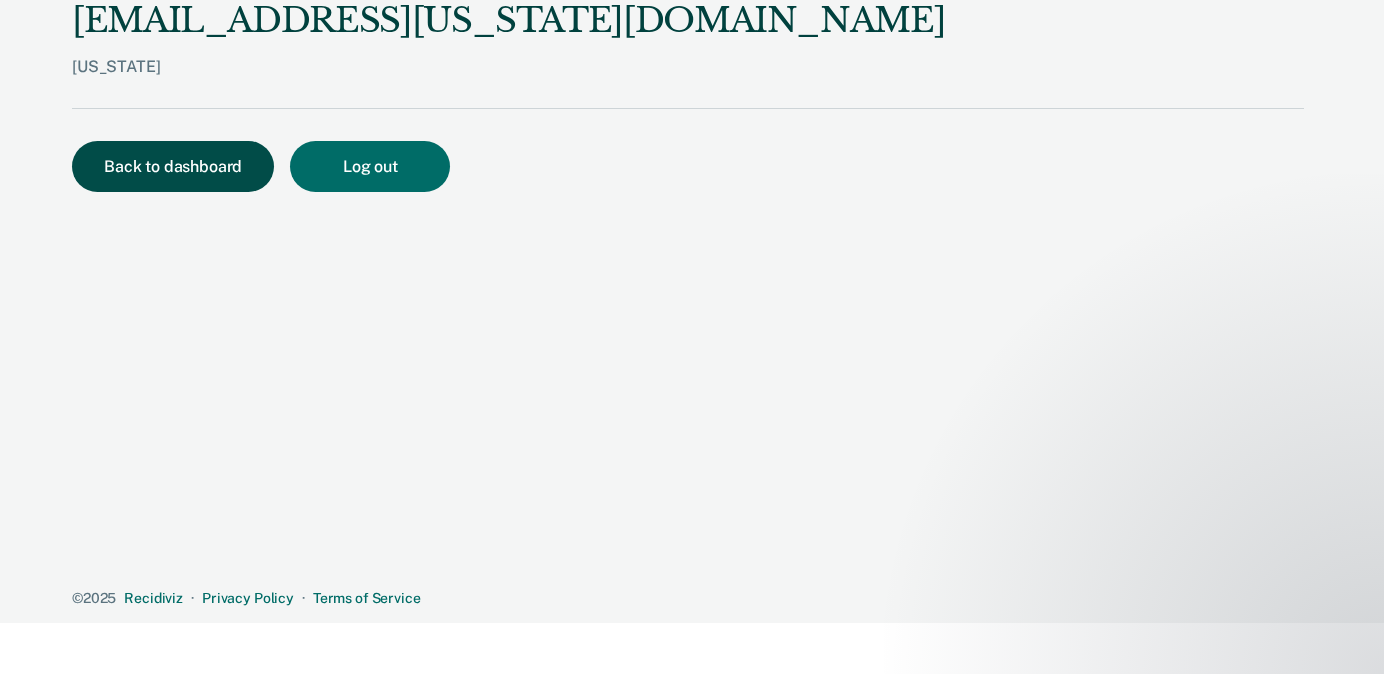 click on "Back to dashboard" at bounding box center (173, 166) 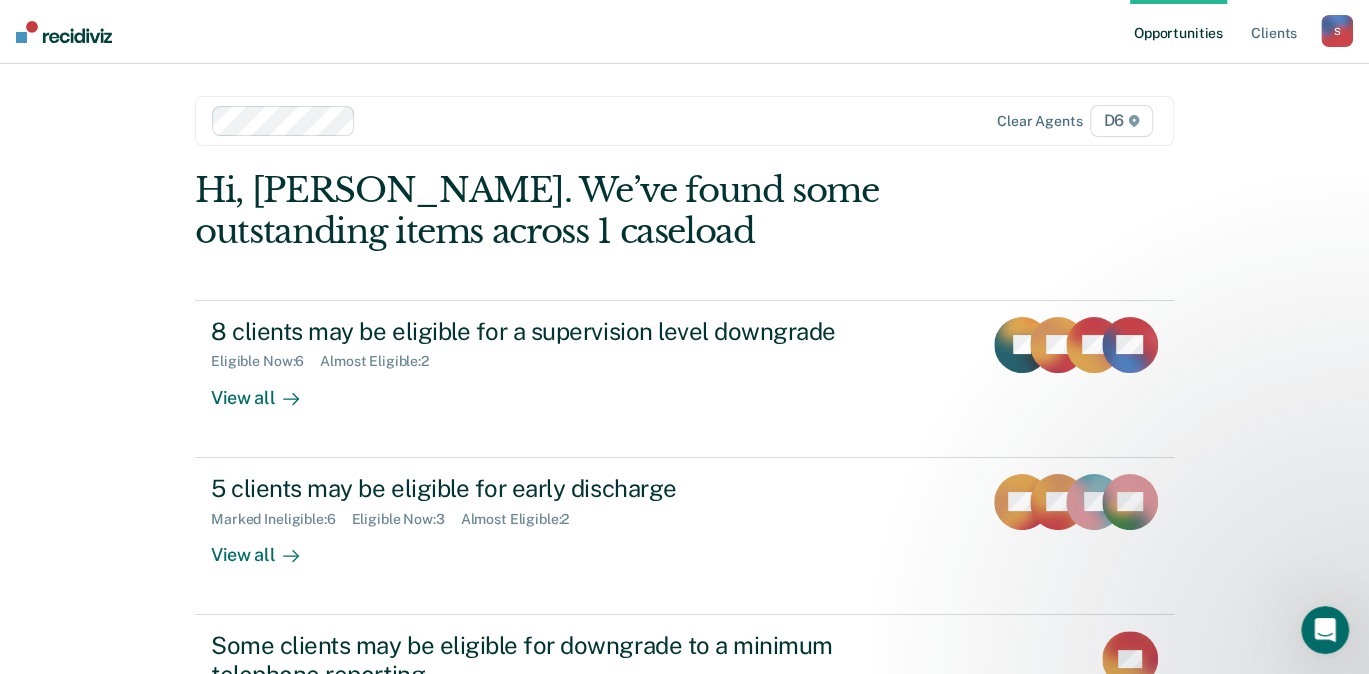 scroll, scrollTop: 0, scrollLeft: 0, axis: both 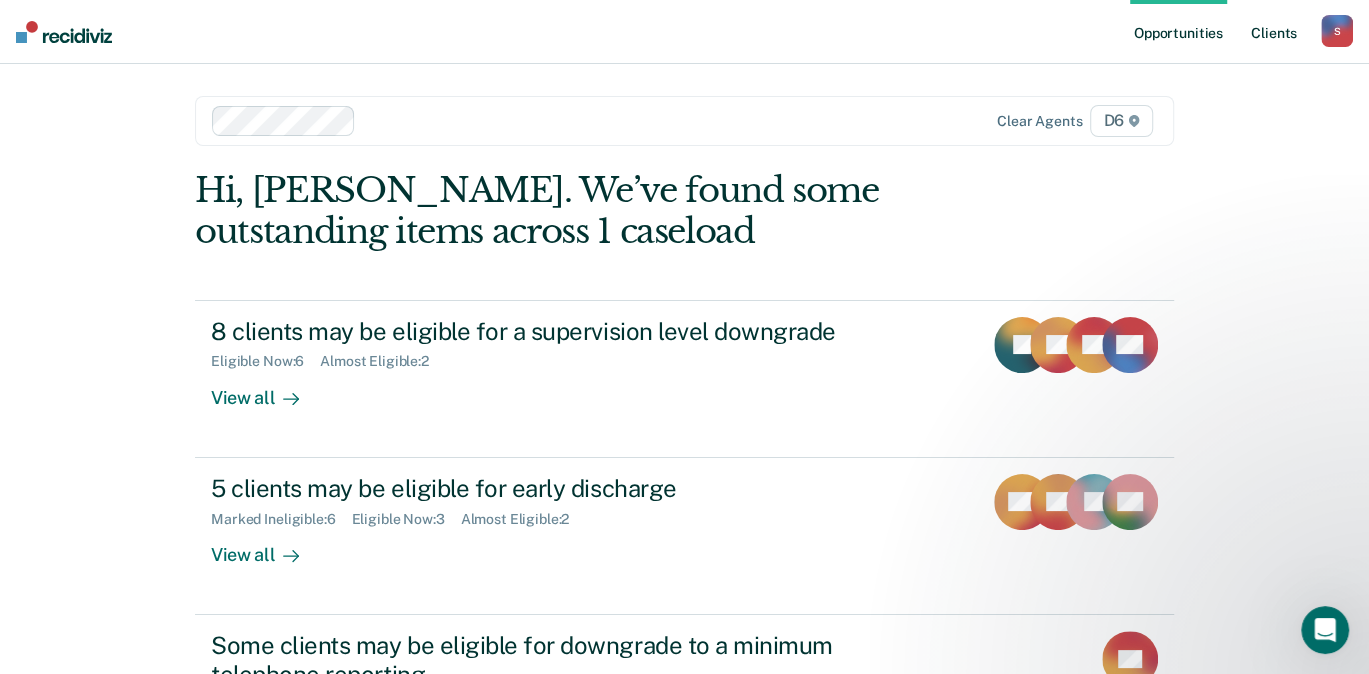 click on "Client s" at bounding box center (1274, 32) 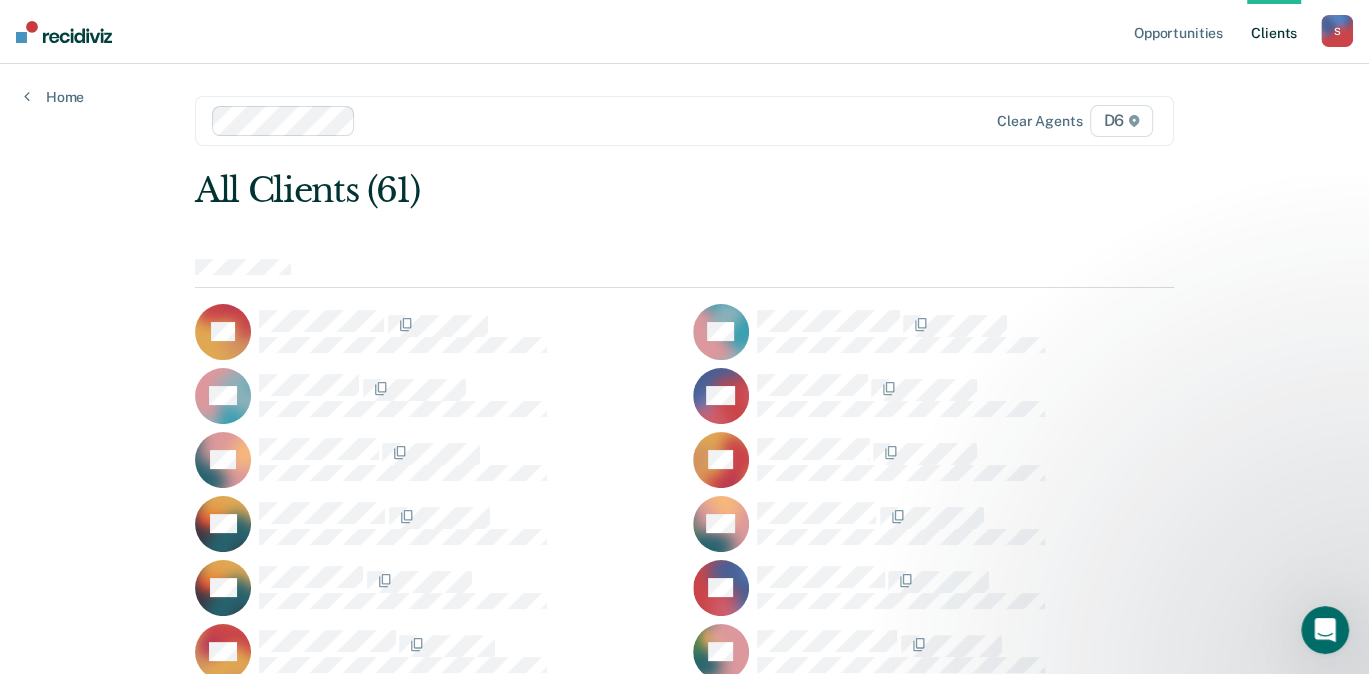 click on "S" at bounding box center (1337, 31) 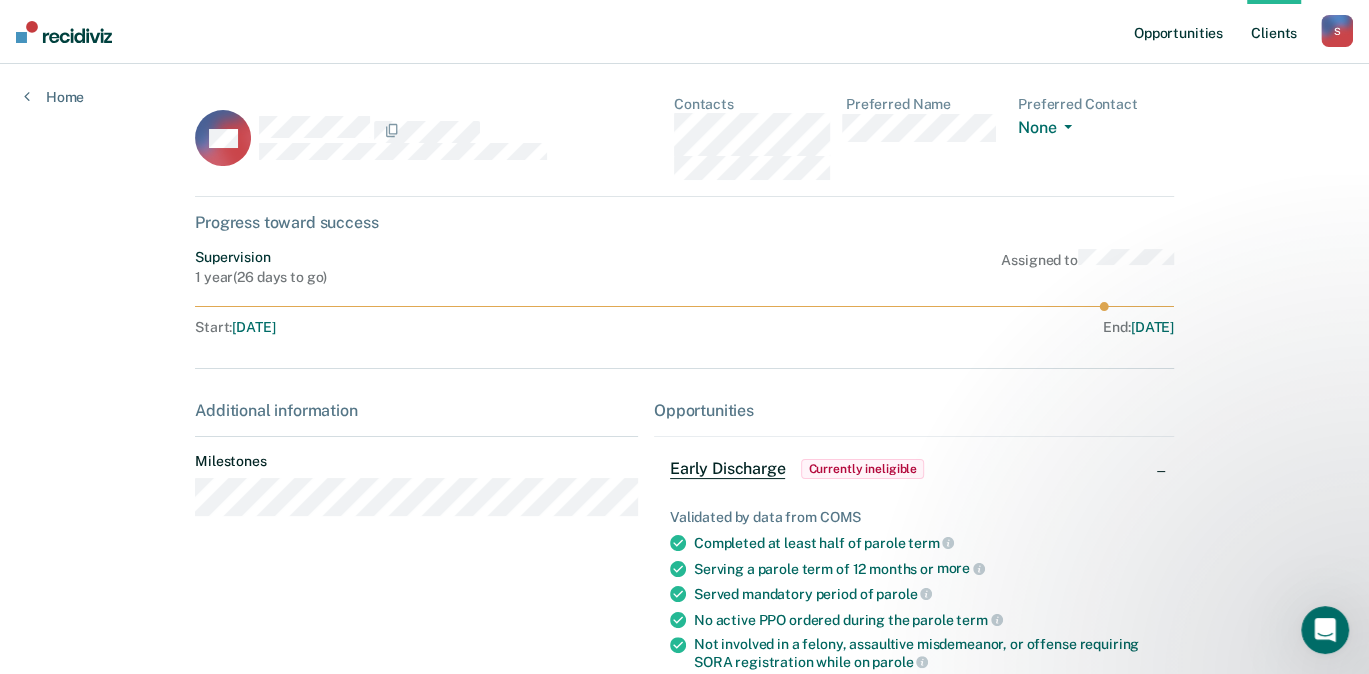 click on "Opportunities" at bounding box center (1178, 32) 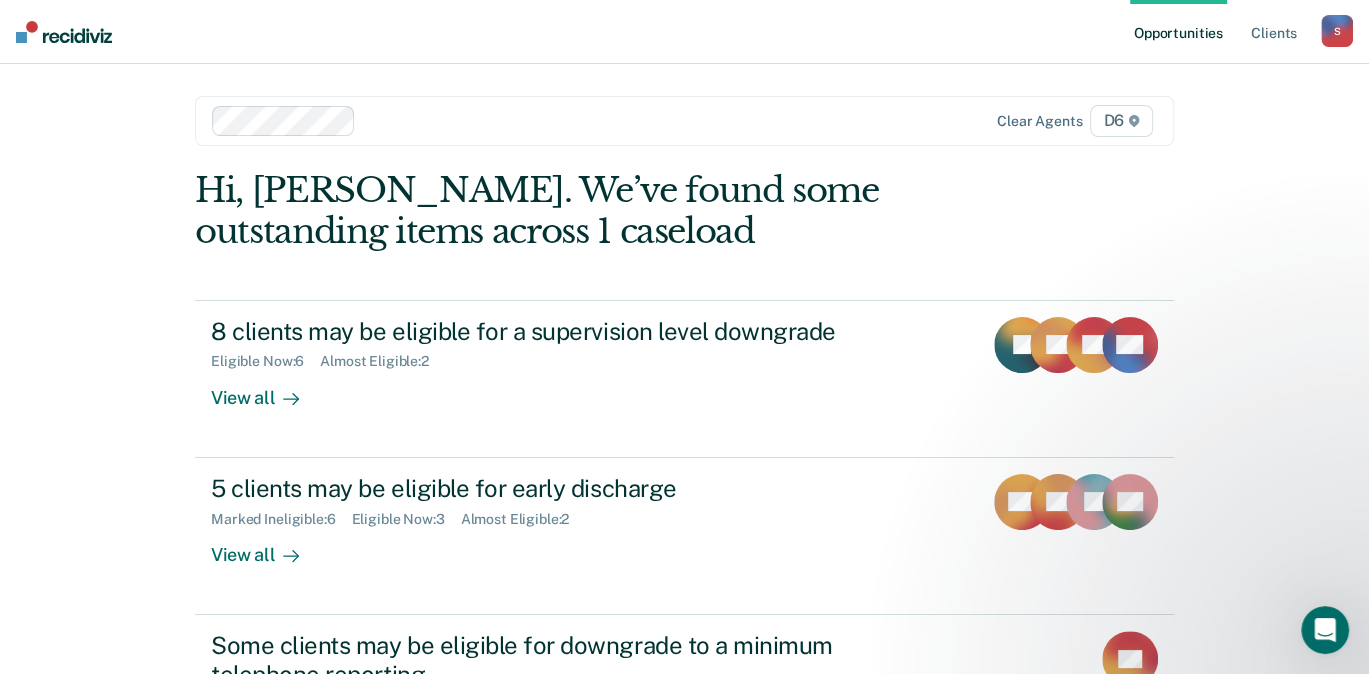 scroll, scrollTop: 362, scrollLeft: 0, axis: vertical 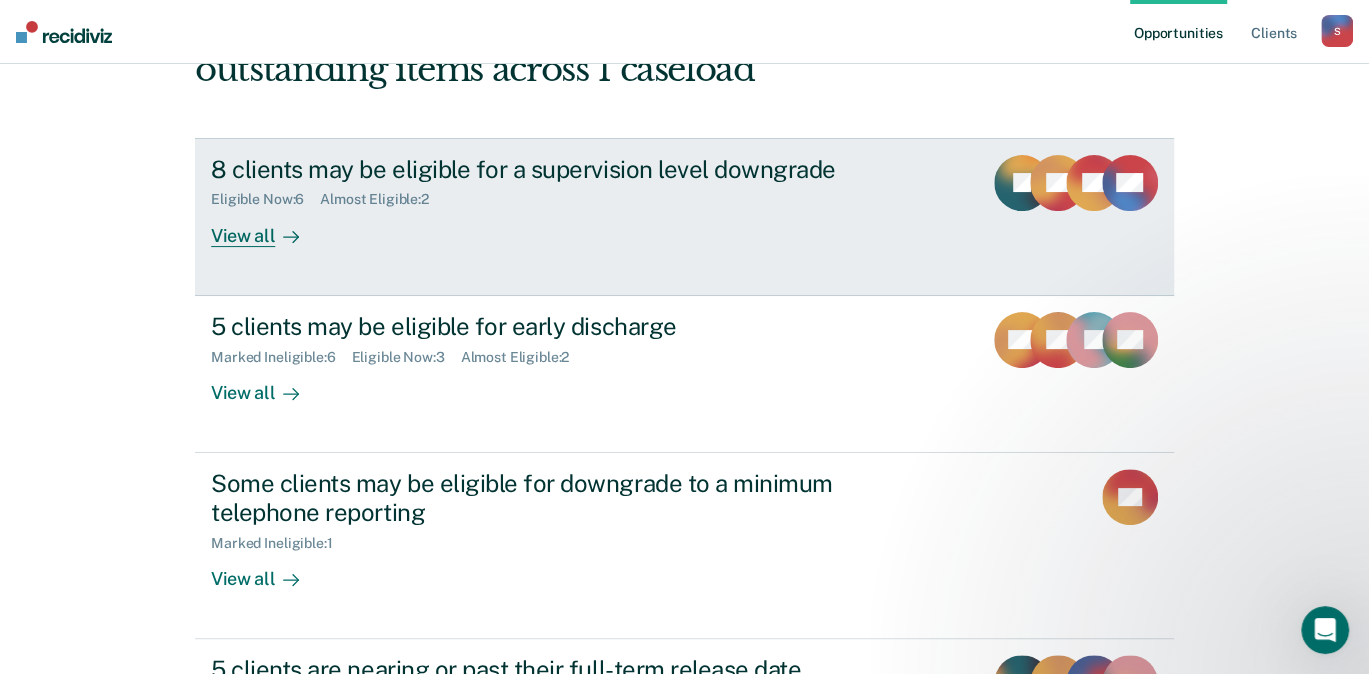 click on "8 clients may be eligible for a supervision level downgrade" at bounding box center [562, 169] 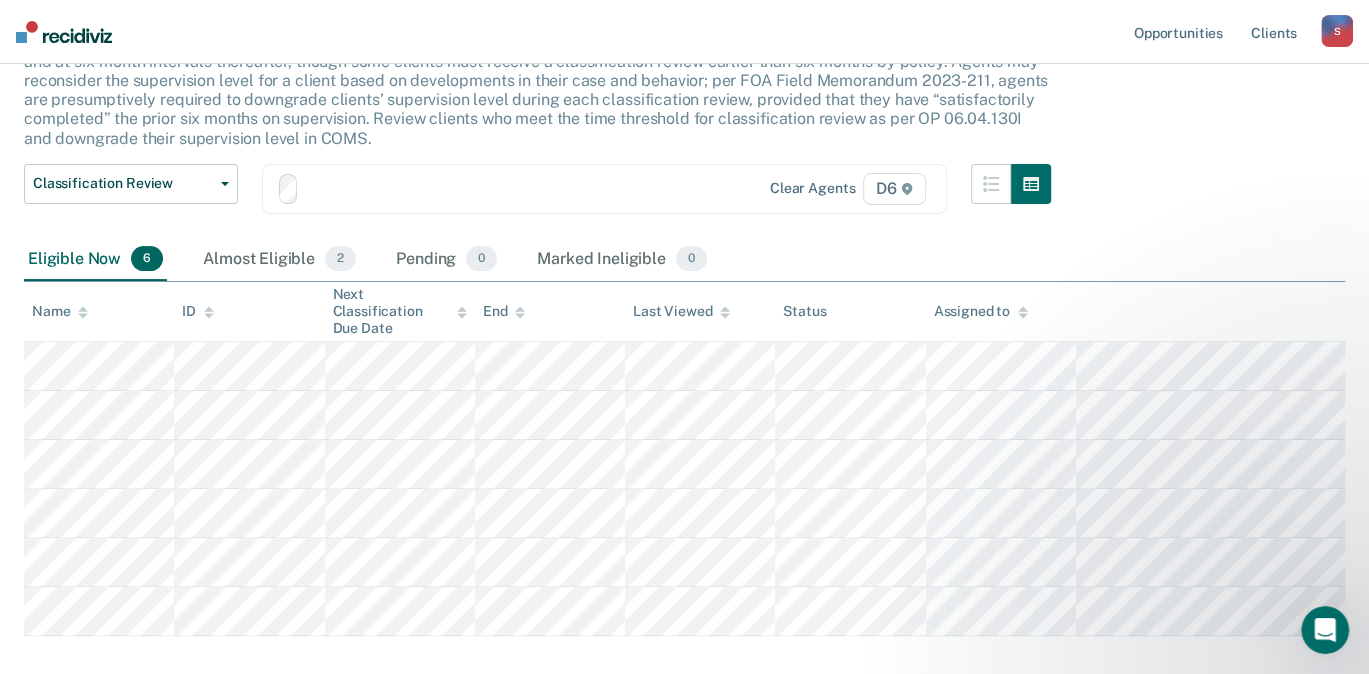 scroll, scrollTop: 0, scrollLeft: 0, axis: both 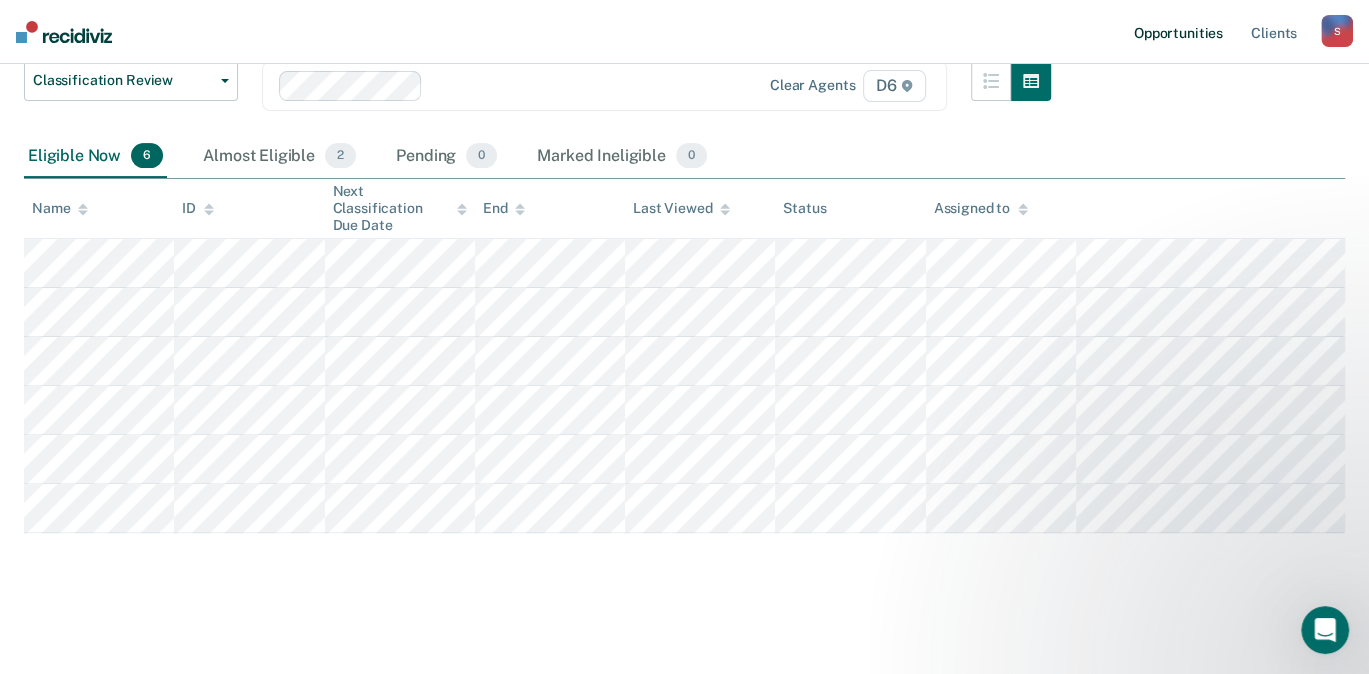 click on "Opportunities" at bounding box center [1178, 32] 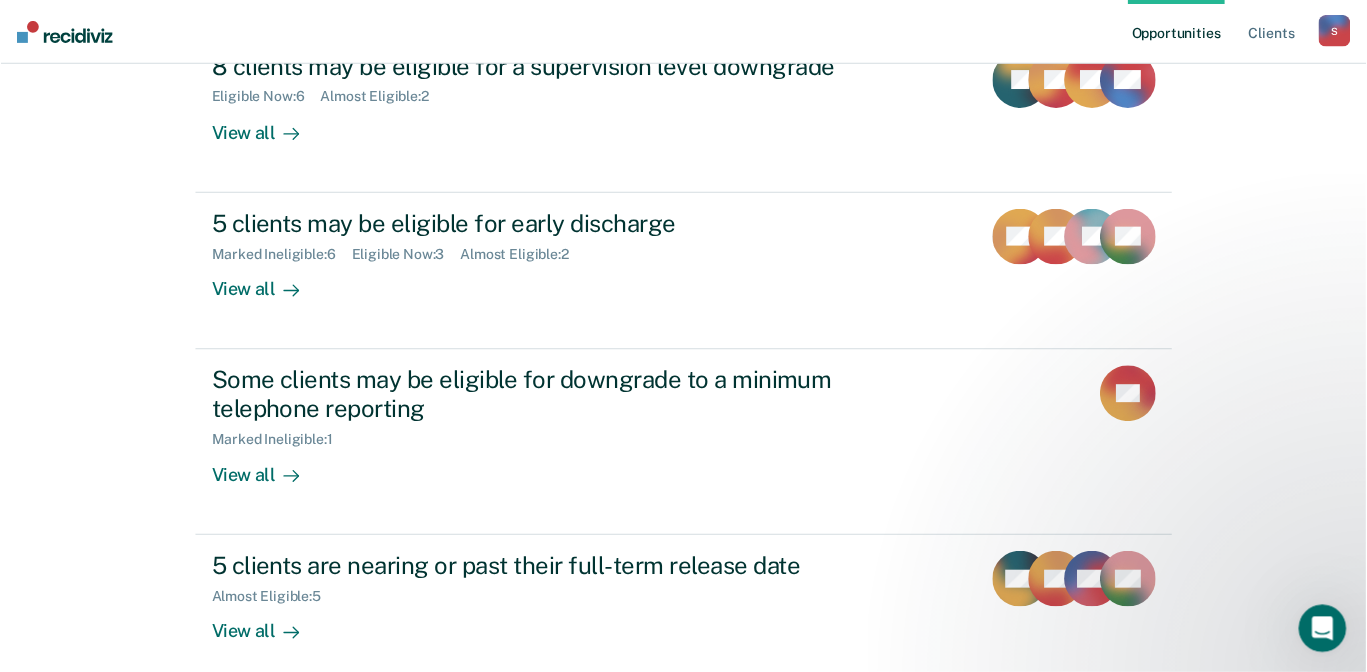 scroll, scrollTop: 0, scrollLeft: 0, axis: both 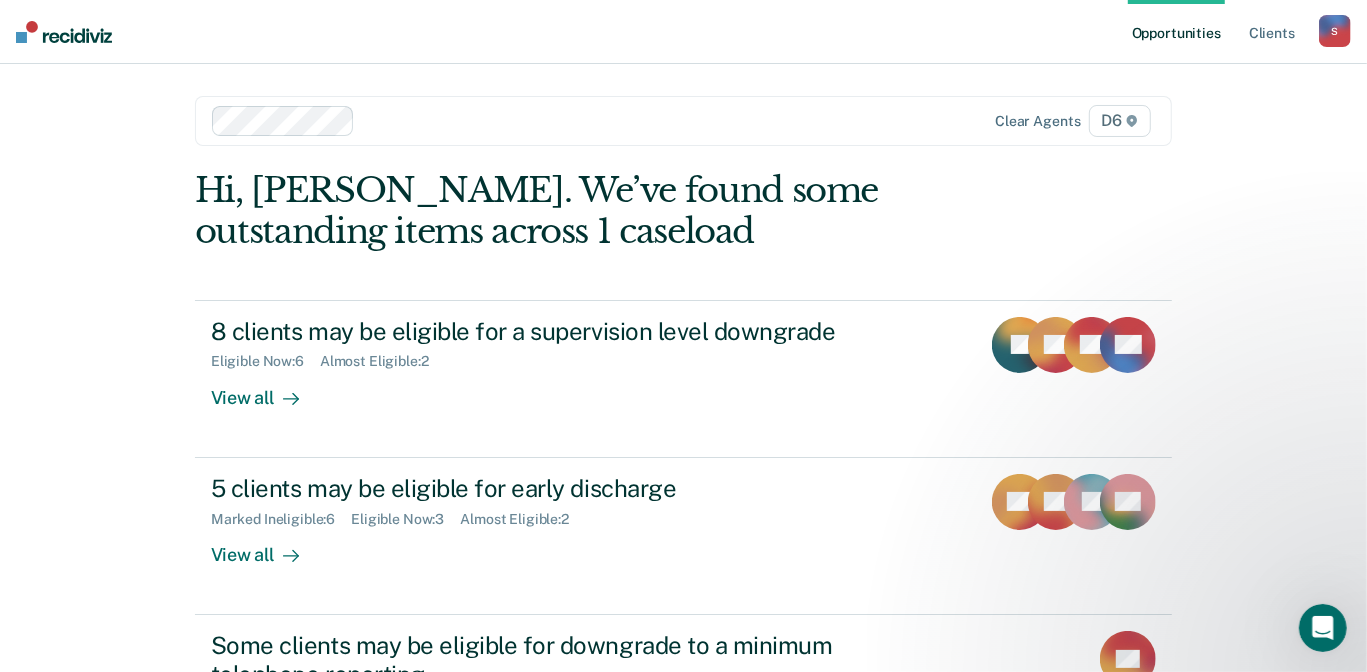 click on "Opportunities Client s [EMAIL_ADDRESS][US_STATE][DOMAIN_NAME] S Profile How it works Log Out Clear   agents D6   Hi, [PERSON_NAME]. We’ve found some outstanding items across 1 caseload 8 clients may be eligible for a supervision level downgrade Eligible Now :  6 Almost Eligible :  2 View all   JL TC JM + 5 5 clients may be eligible for early discharge Marked Ineligible :  6 Eligible Now :  3 Almost Eligible :  2 View all   DG MJ LT + 2 Some clients may be eligible for downgrade to a minimum telephone reporting Marked Ineligible :  1 View all   JM 5 clients are nearing or past their full-term release date Almost Eligible :  5 View all   EW MJ WA + 2" at bounding box center (683, 519) 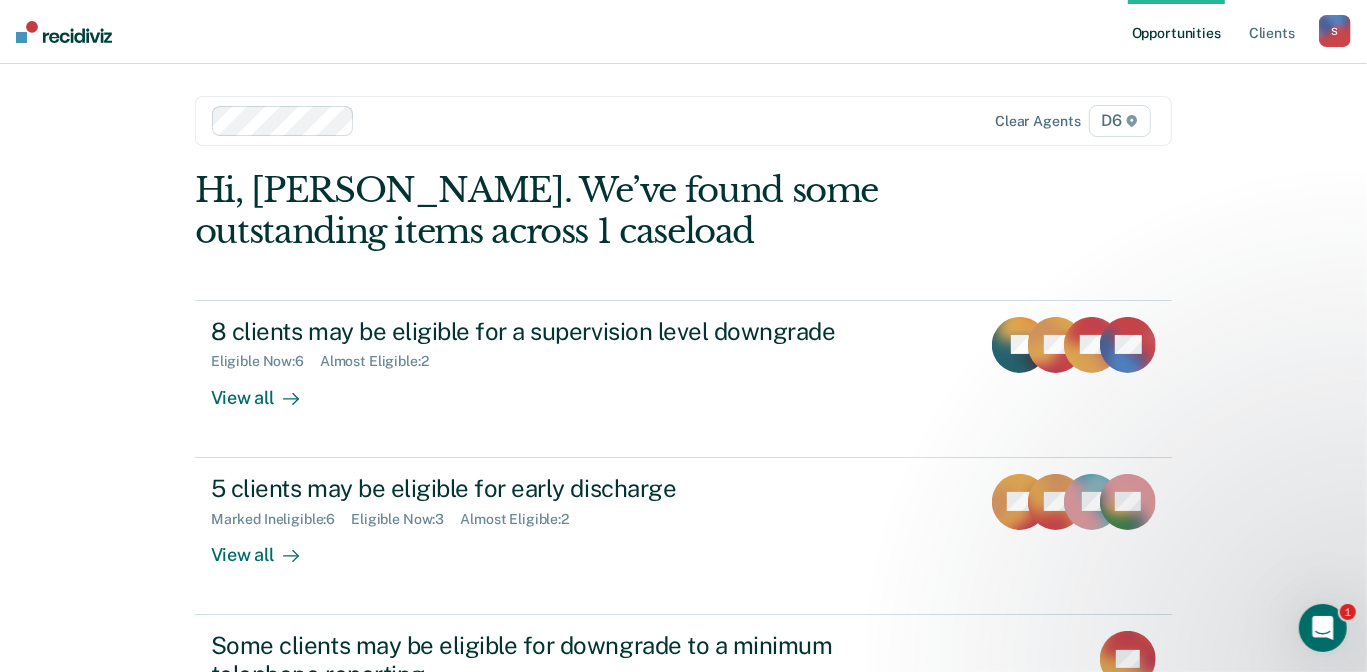 click 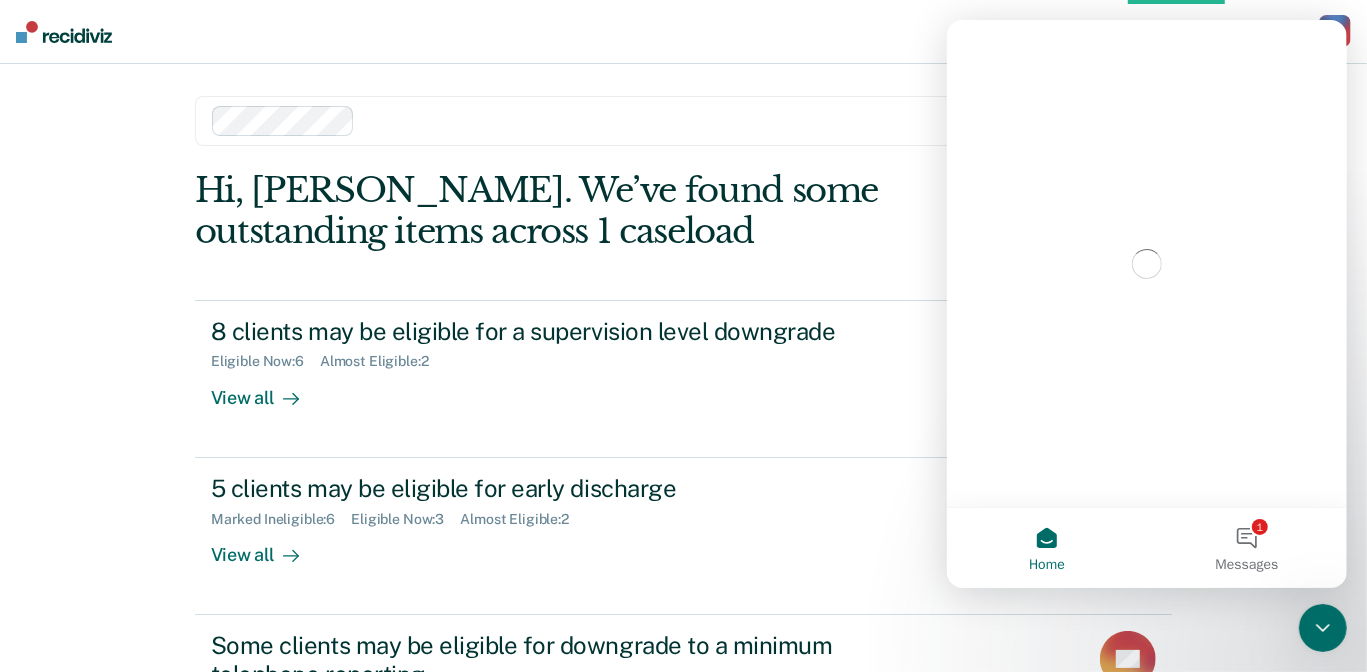 scroll, scrollTop: 0, scrollLeft: 0, axis: both 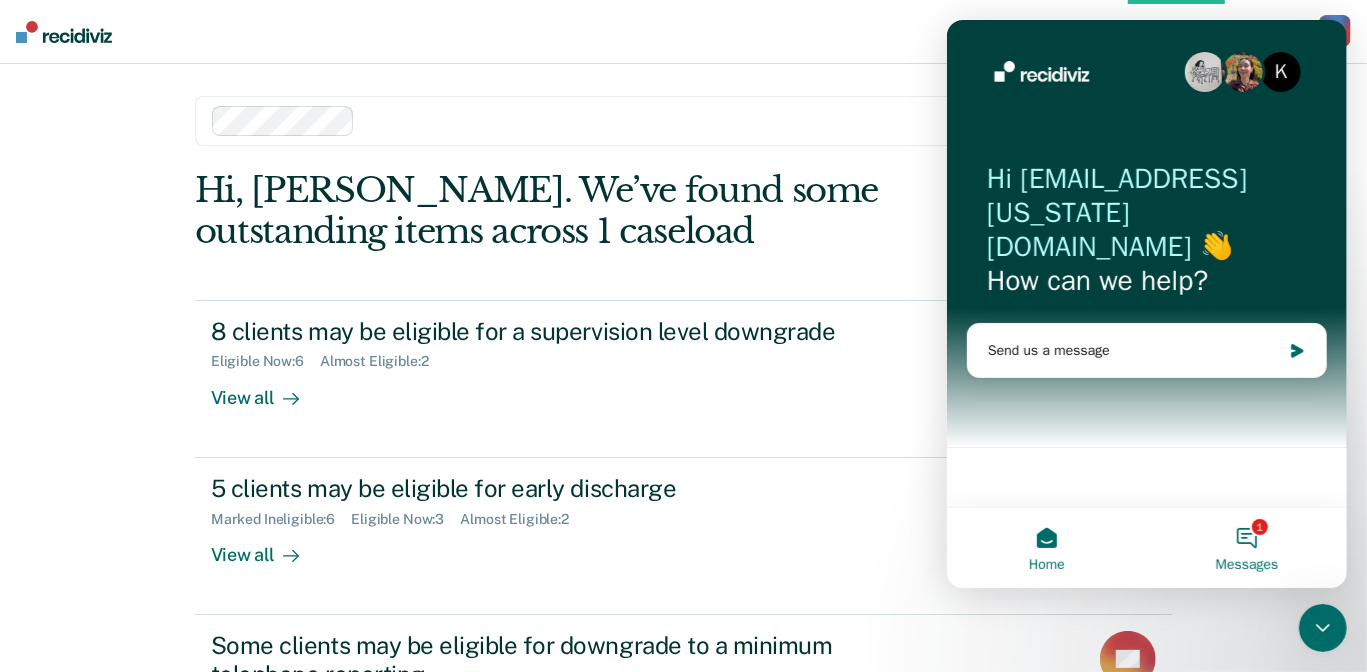 click on "1 Messages" at bounding box center [1246, 548] 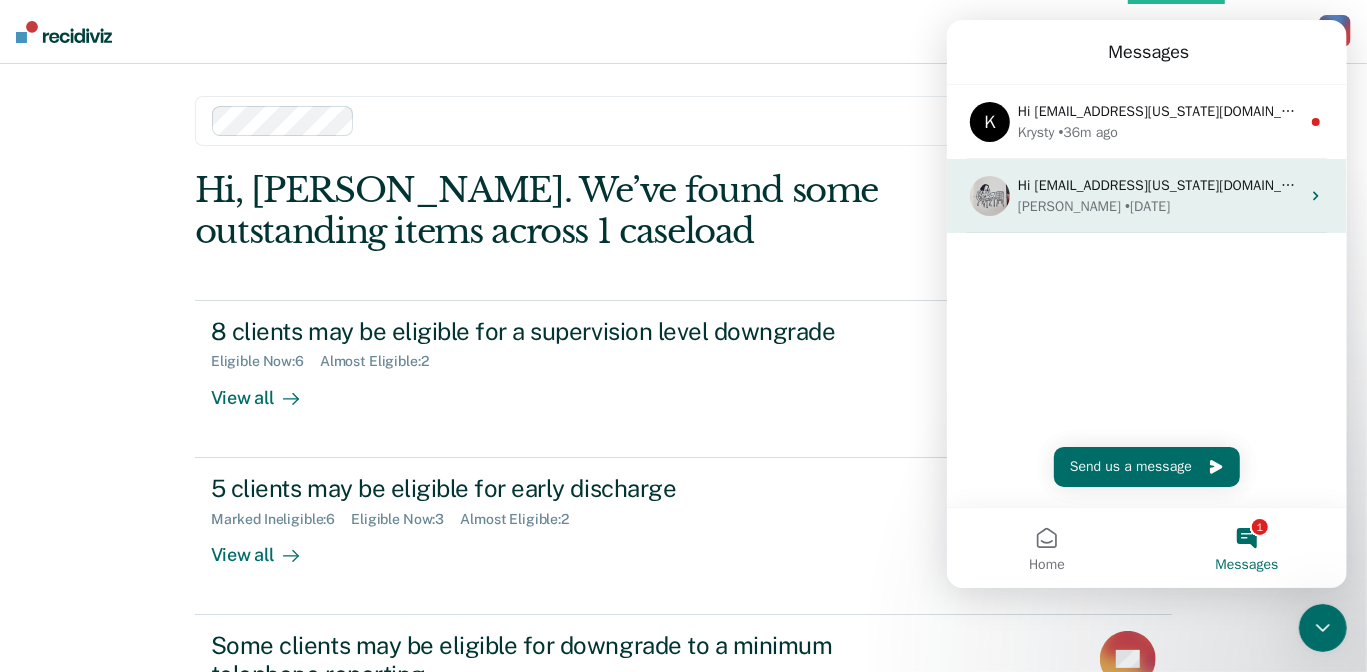 click on "Hi [EMAIL_ADDRESS][US_STATE][DOMAIN_NAME], Heads up that the Recidiviz dashboard has some new changes that should improve usability! Starting [DATE] you can: Temporarily hide people who have been marked ineligible or overridden for an opportunity so they can be reviewed again later when it makes sense, Make sure the people who should be reviewed for opportunities in the future aren't lost in the shuffle Click here to watch a brief demo! [PERSON_NAME] •  [DATE]" at bounding box center (1146, 196) 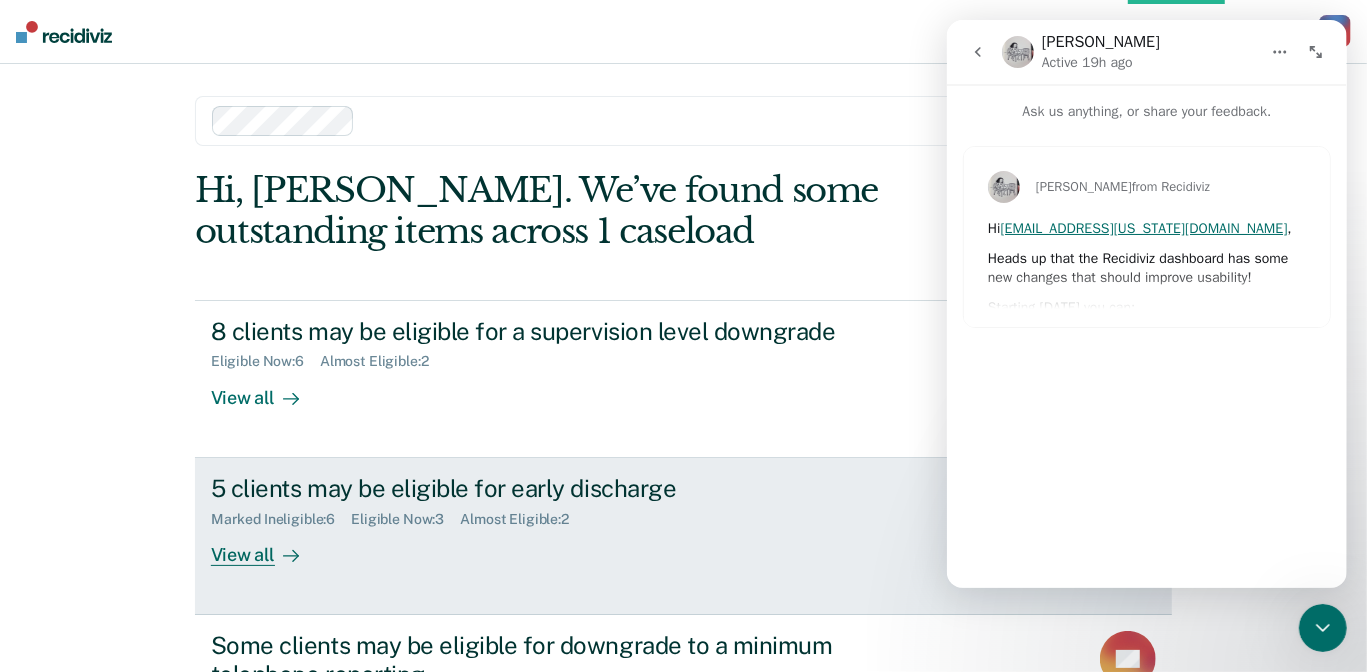 click on "5 clients may be eligible for early discharge Marked Ineligible :  6 Eligible Now :  3 Almost Eligible :  2 View all" at bounding box center (586, 520) 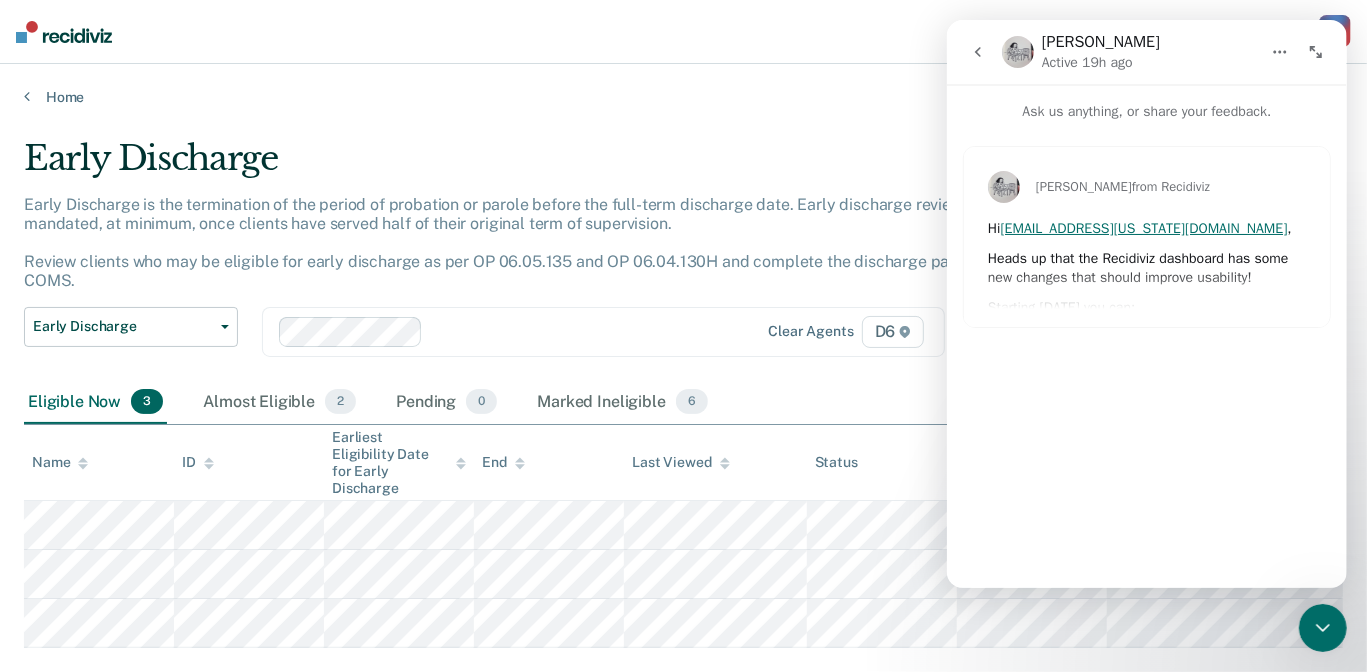 click on "Home" at bounding box center [683, 85] 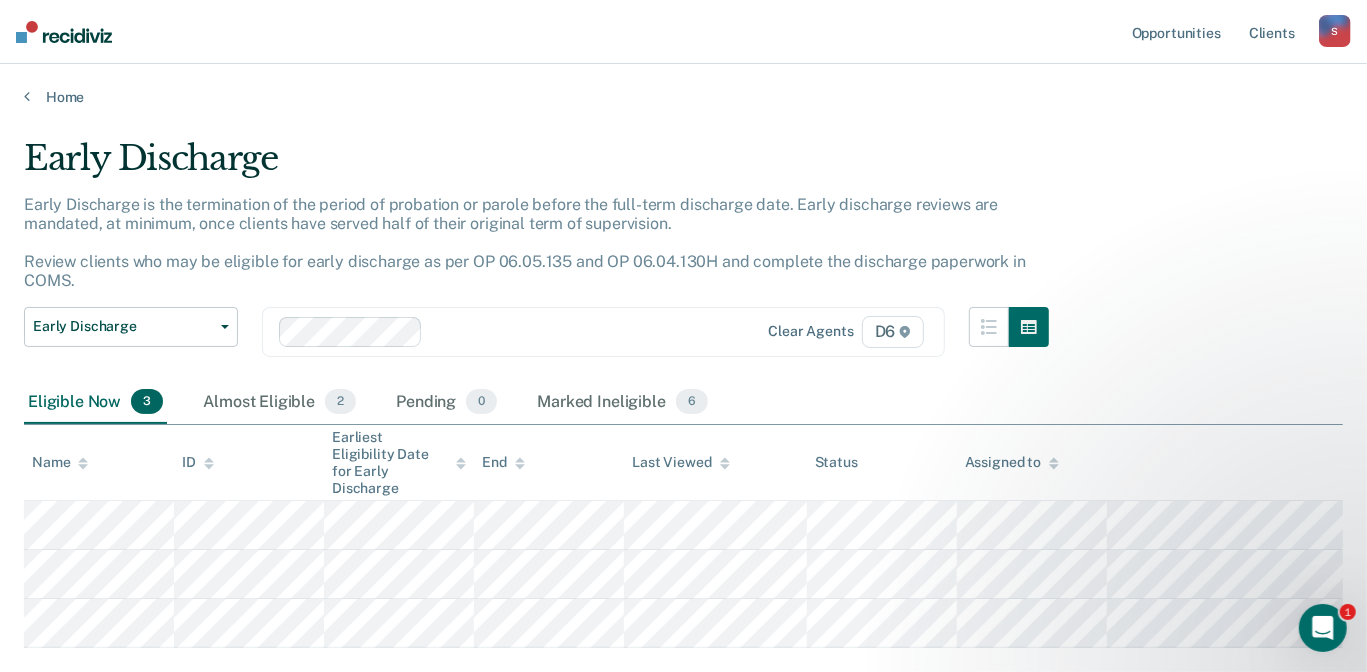 scroll, scrollTop: 0, scrollLeft: 0, axis: both 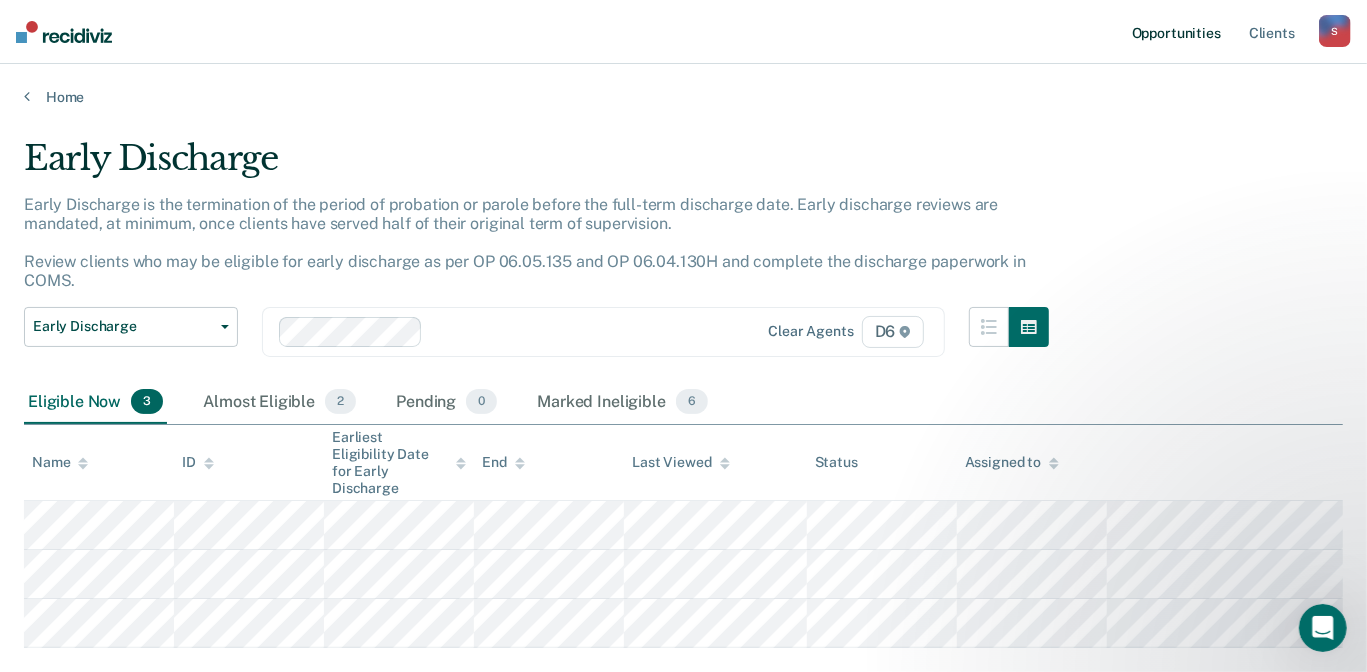 click on "Opportunities" at bounding box center (1176, 32) 